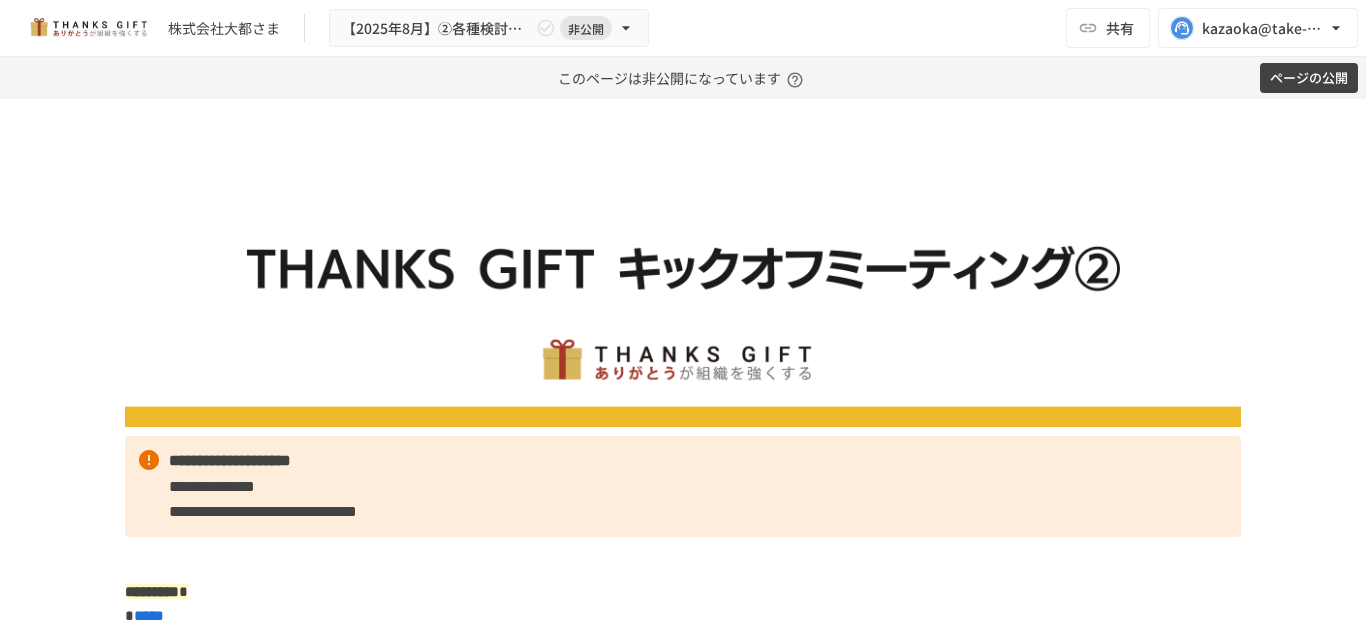 scroll, scrollTop: 0, scrollLeft: 0, axis: both 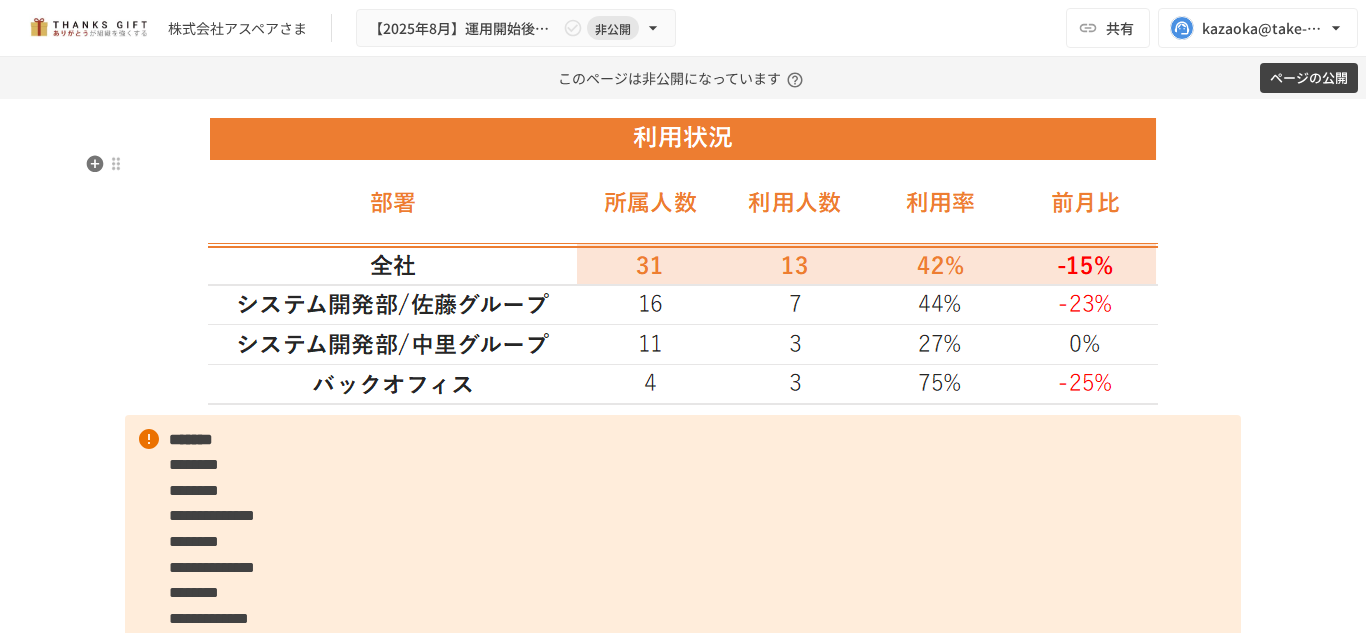 click on "**********" at bounding box center [683, 90] 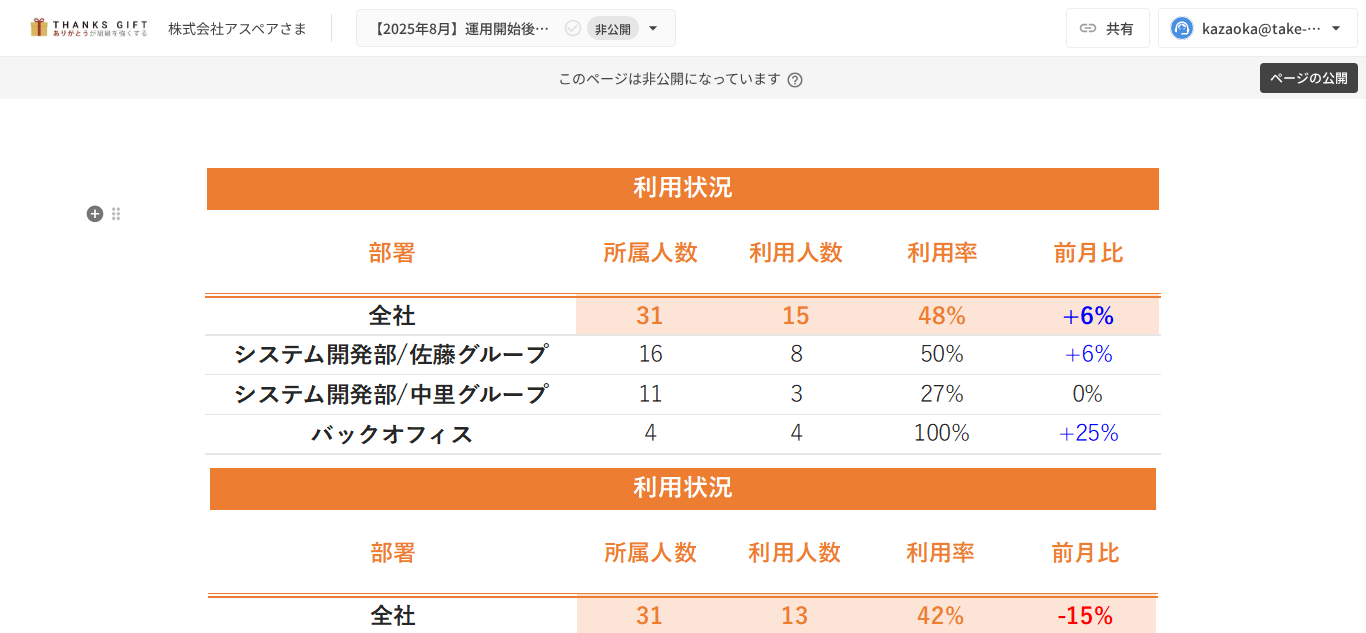 click at bounding box center [683, 140] 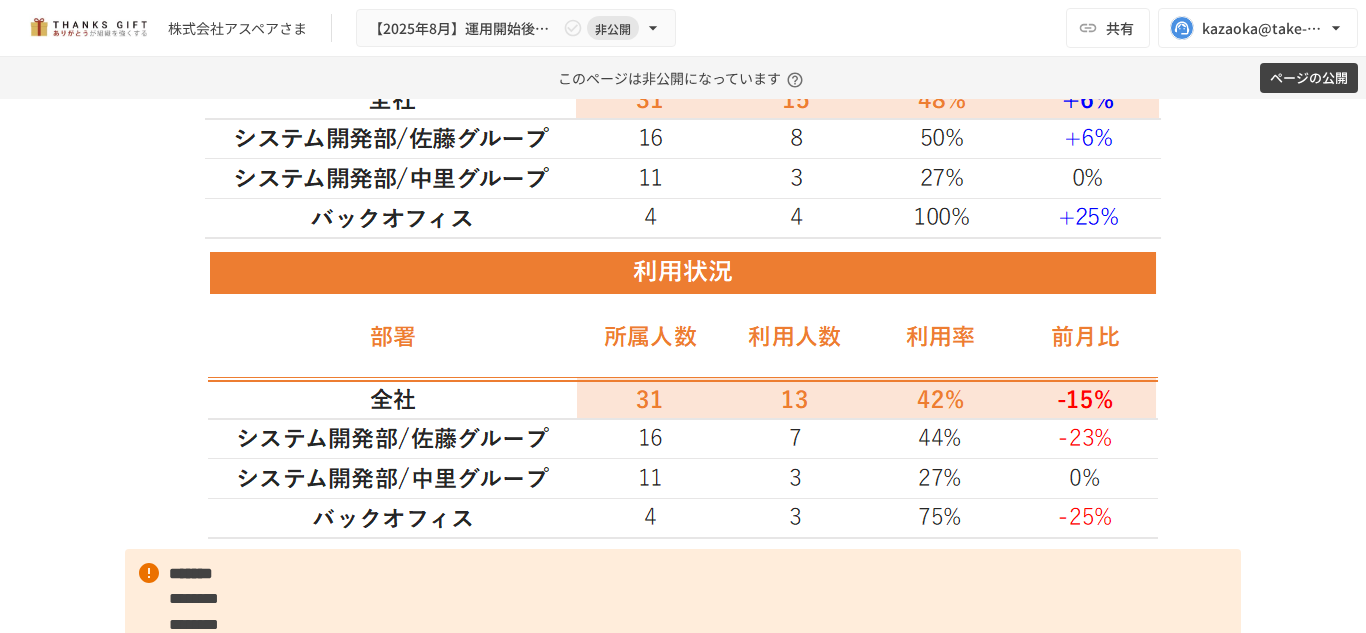 scroll, scrollTop: 2756, scrollLeft: 0, axis: vertical 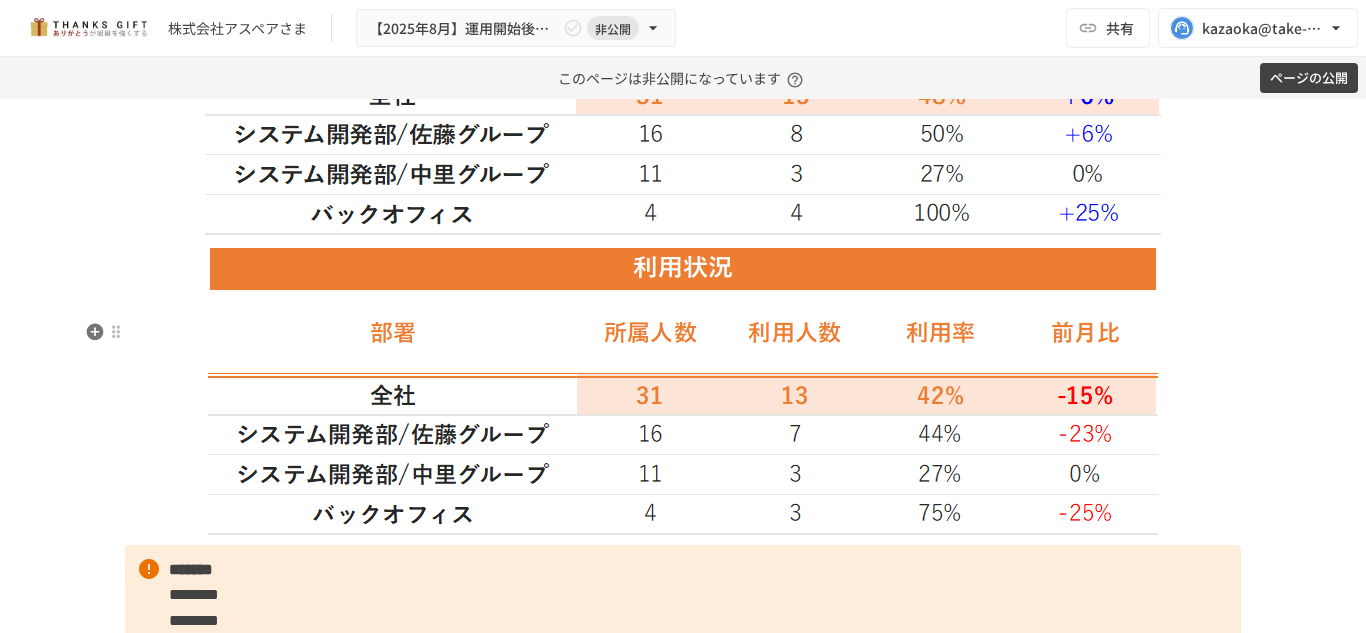 click at bounding box center [683, 391] 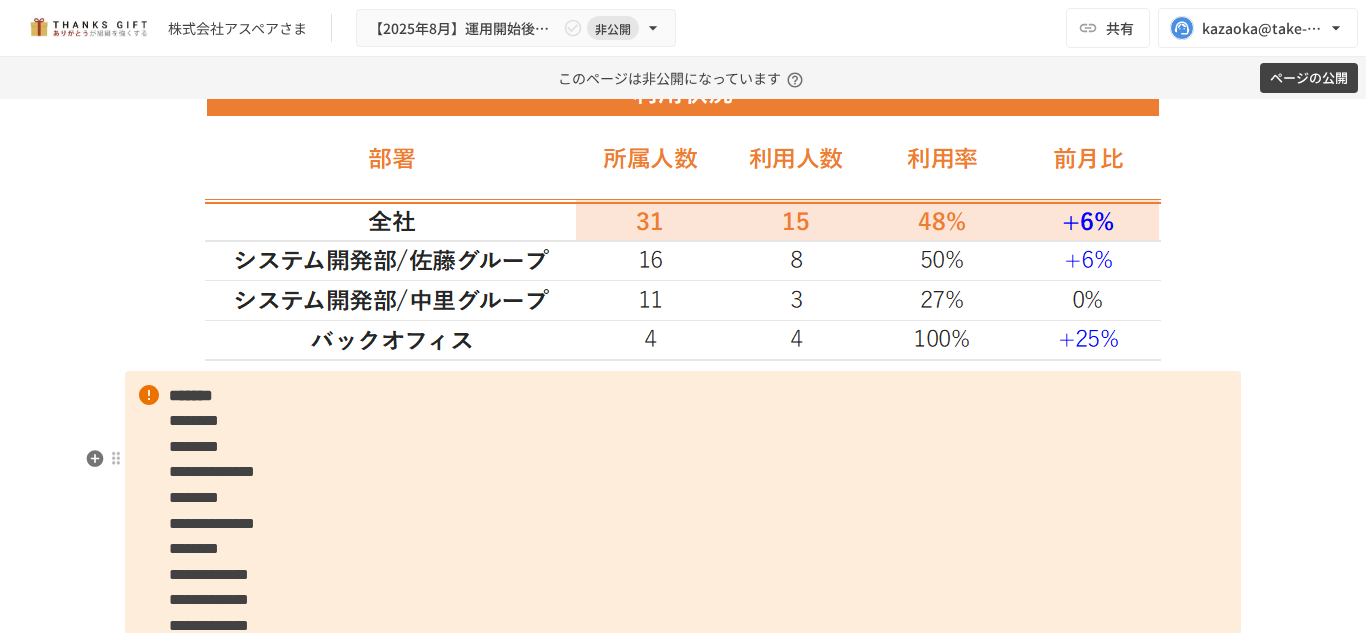 scroll, scrollTop: 2628, scrollLeft: 0, axis: vertical 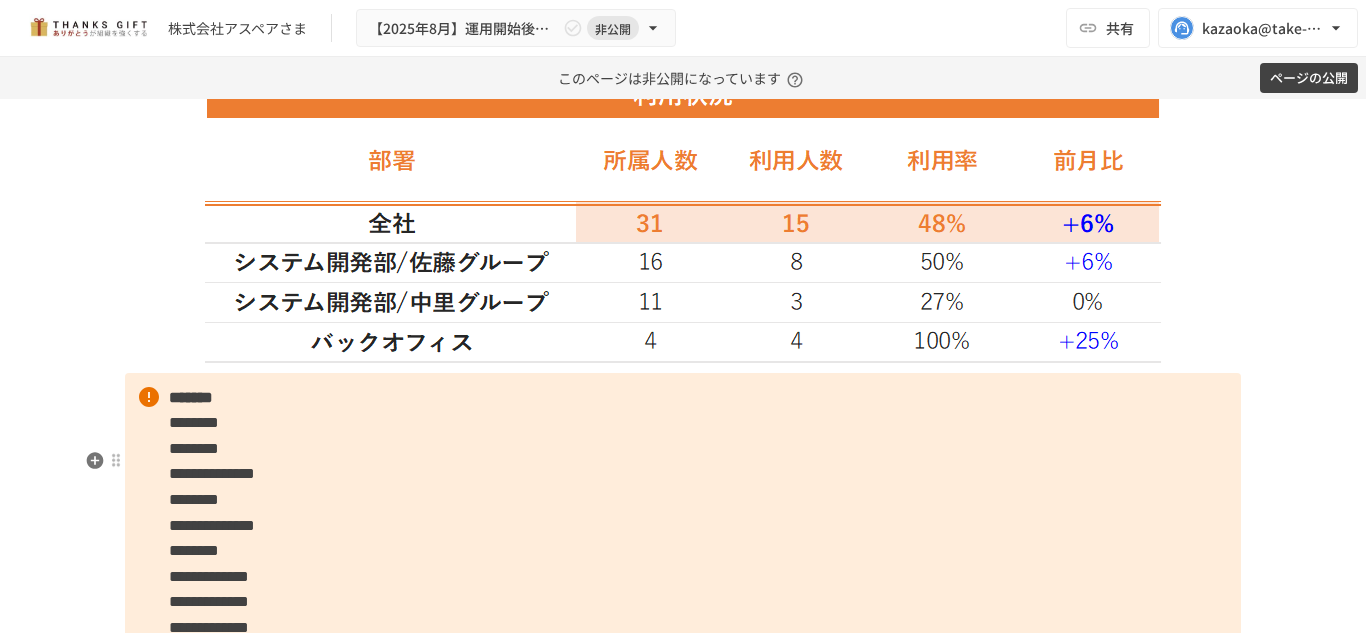 click on "**********" at bounding box center (683, 1114) 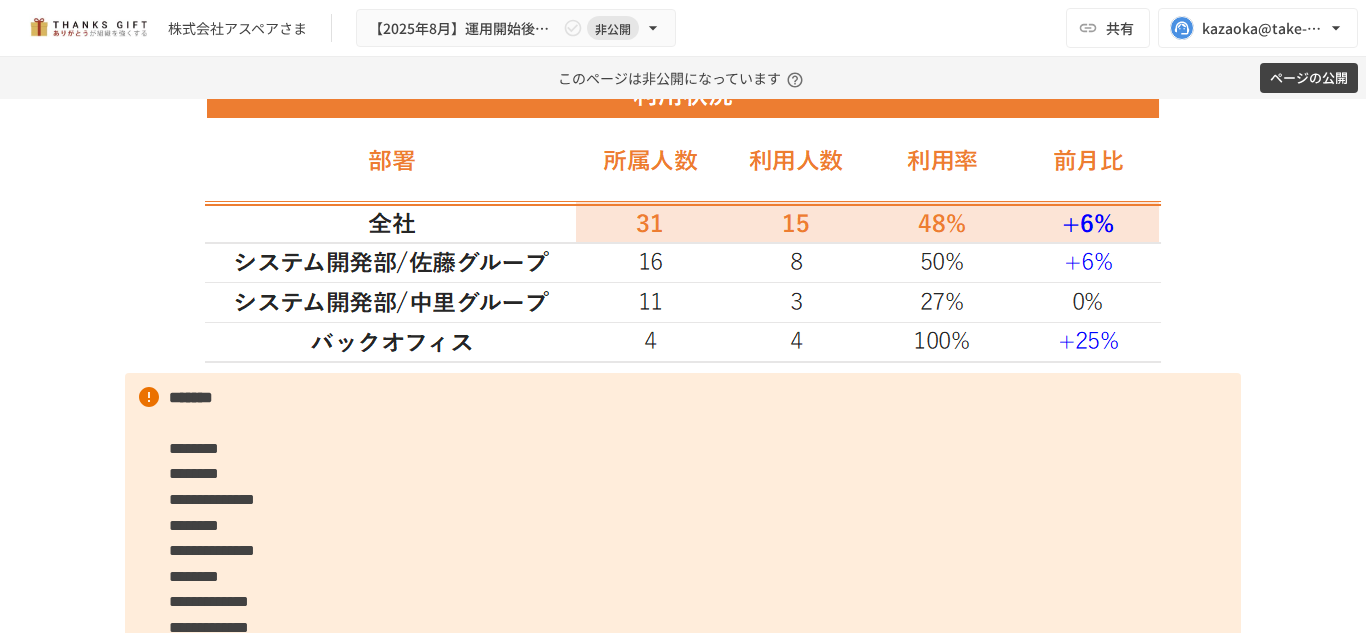 type 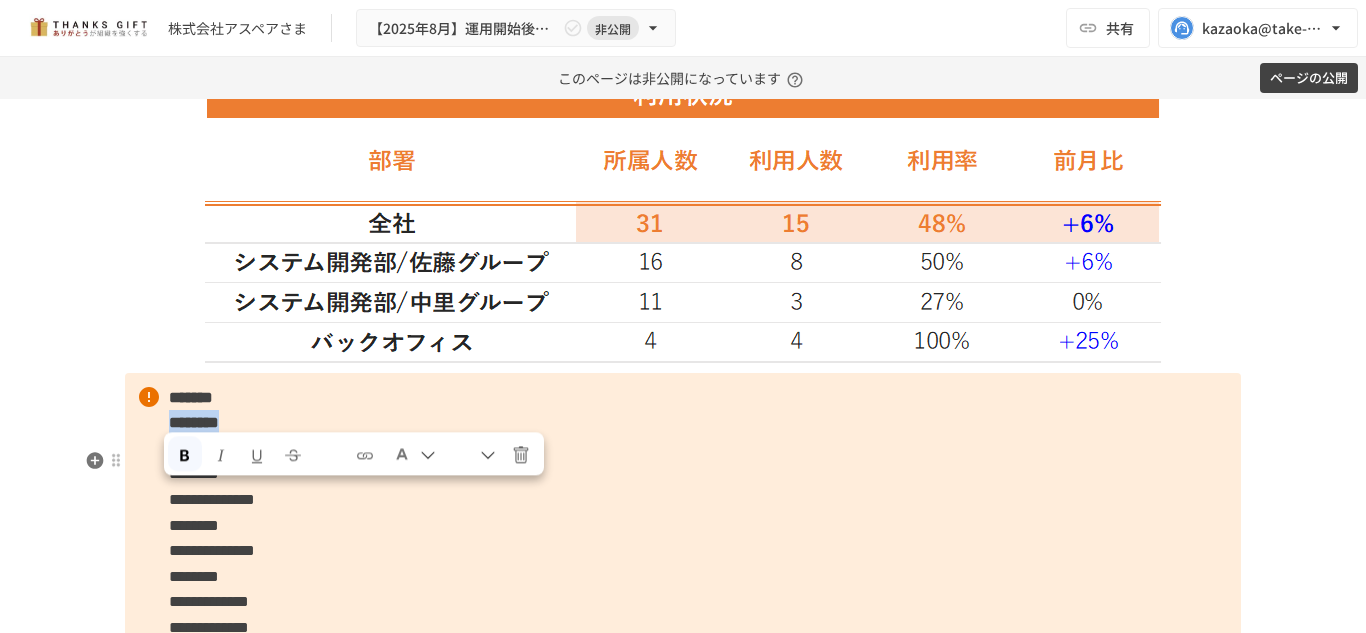 drag, startPoint x: 249, startPoint y: 494, endPoint x: 143, endPoint y: 502, distance: 106.30146 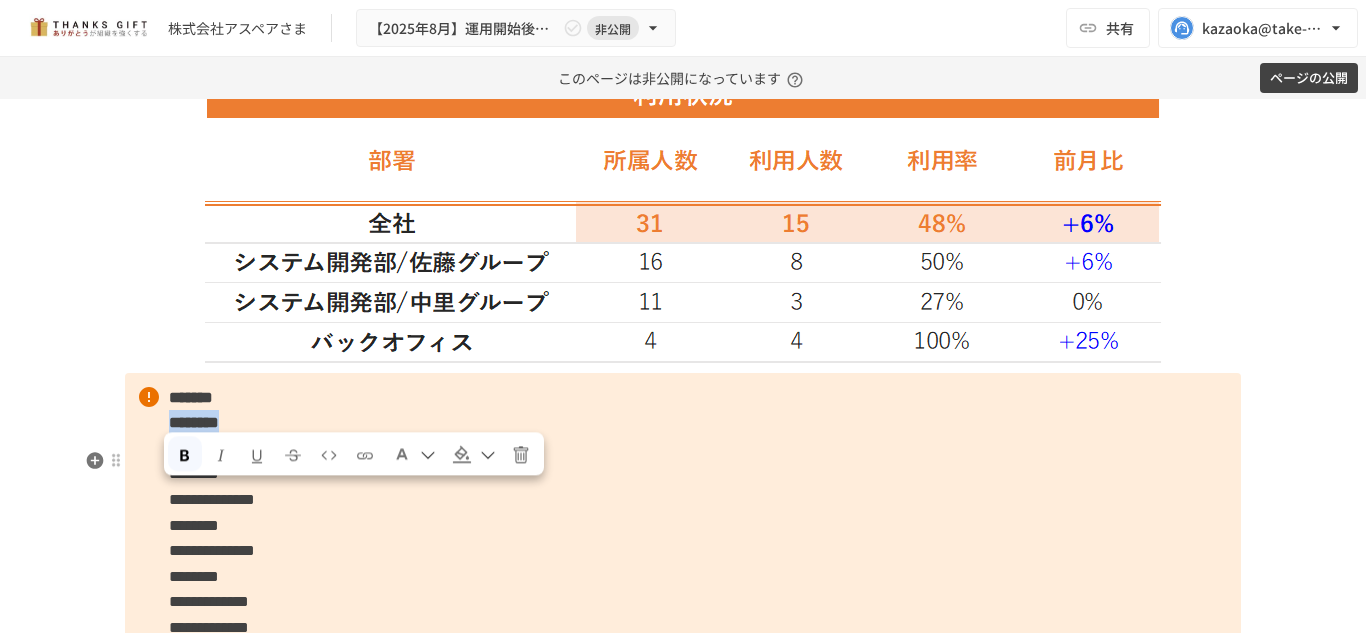 click on "**********" at bounding box center [683, 1127] 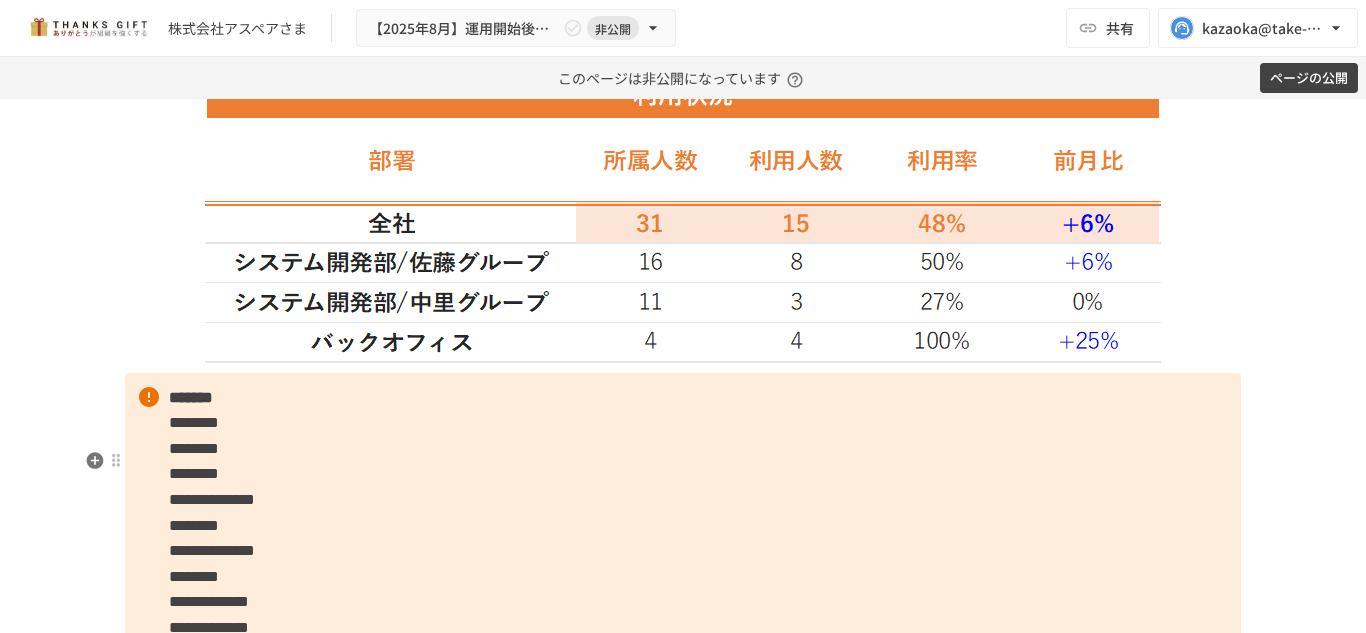 click on "**********" at bounding box center (683, 1127) 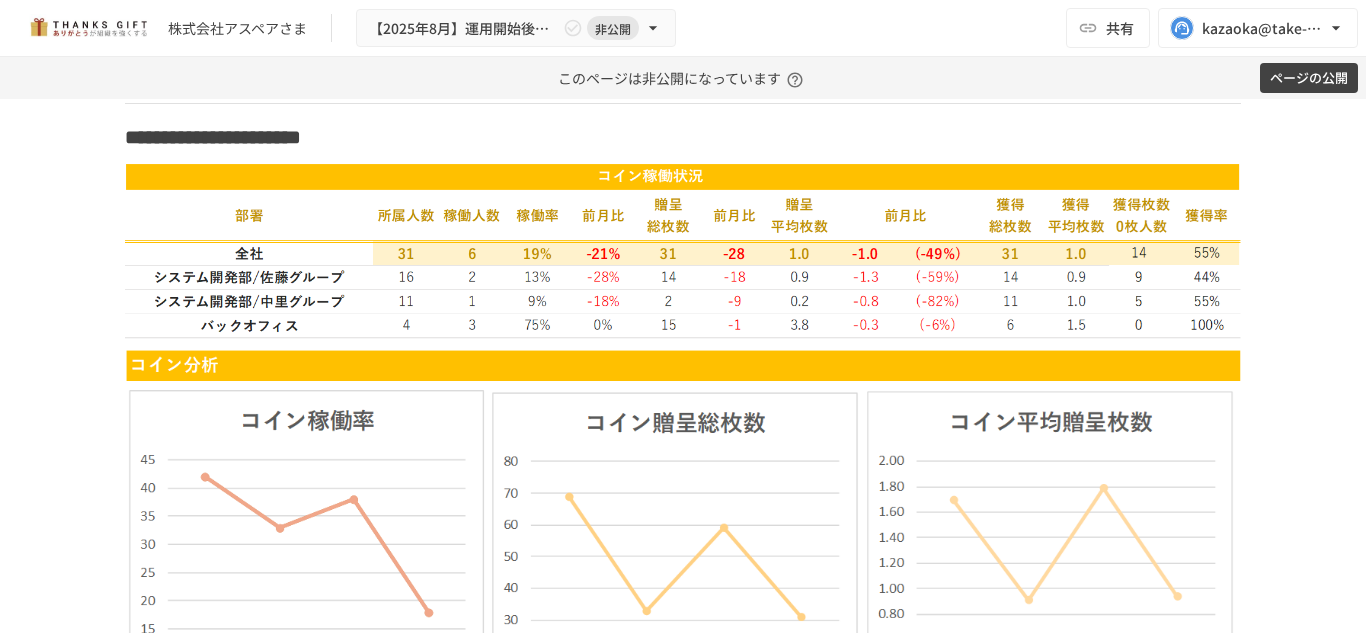 scroll, scrollTop: 4541, scrollLeft: 0, axis: vertical 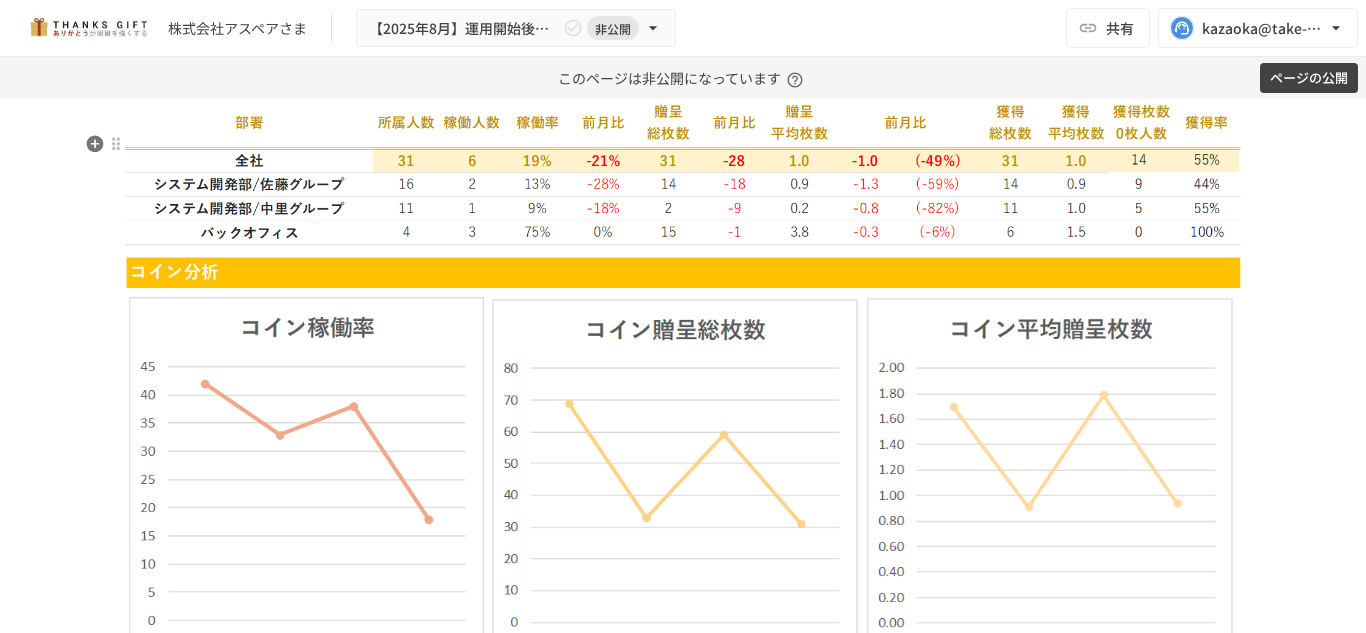 click on "**********" at bounding box center [683, 44] 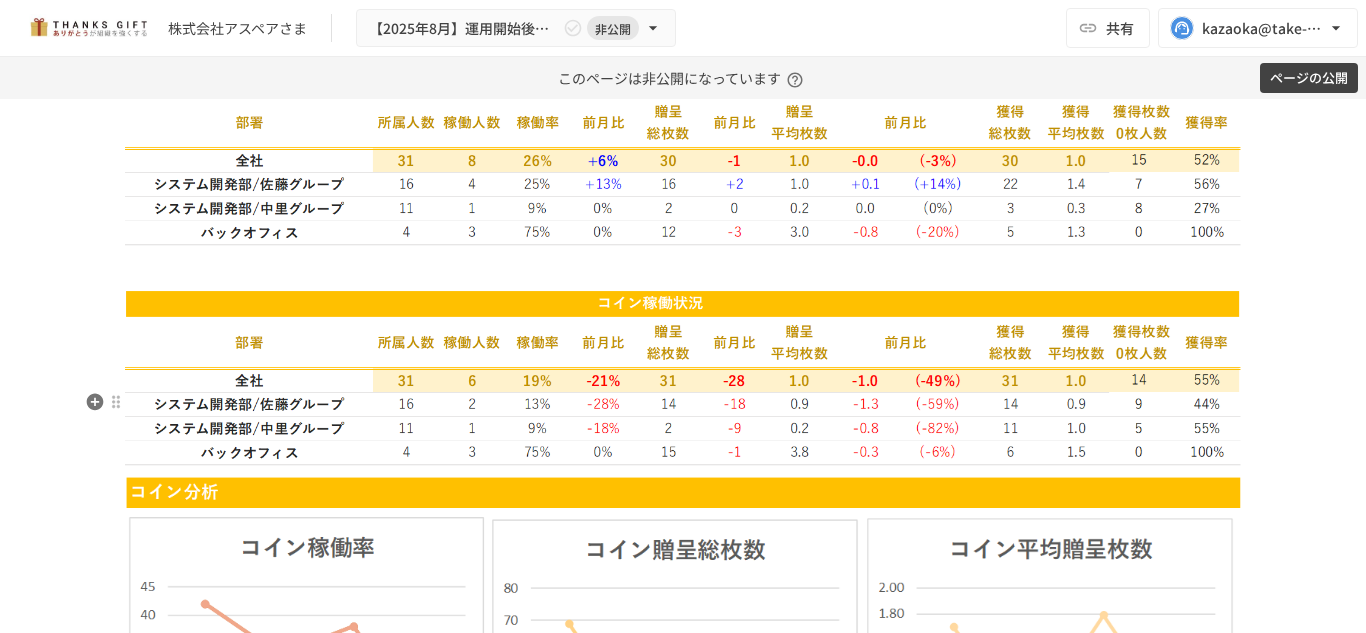 click at bounding box center (683, 378) 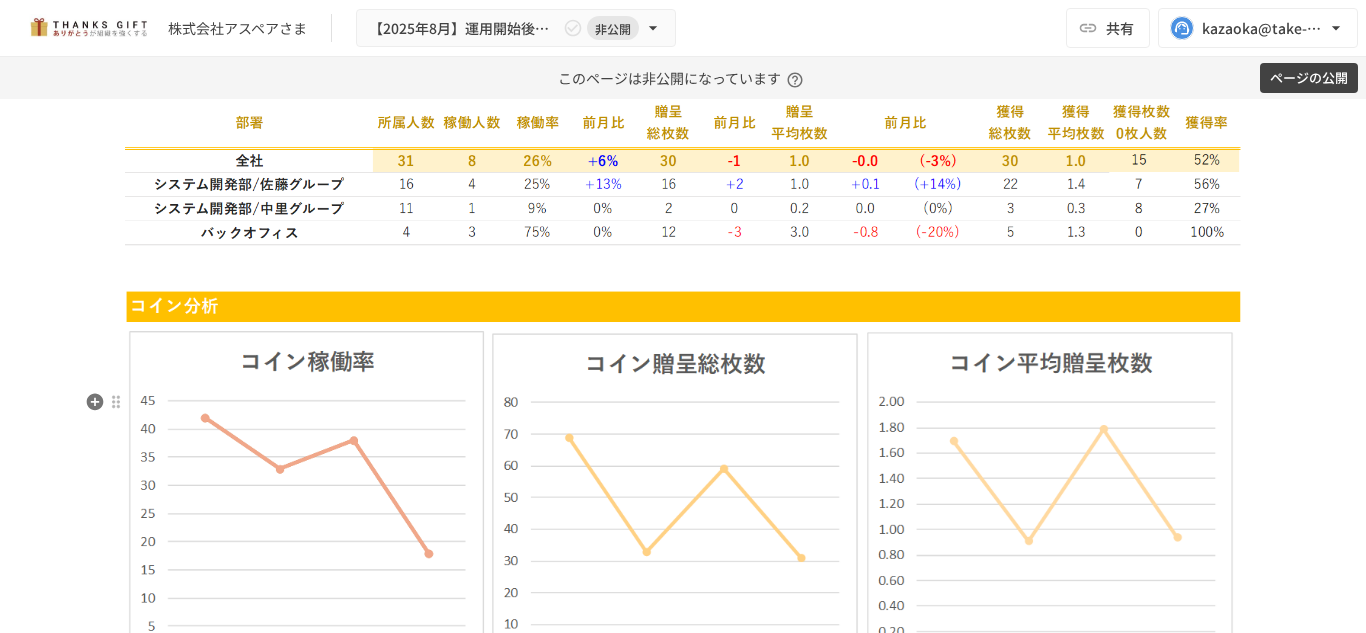 scroll, scrollTop: 4611, scrollLeft: 0, axis: vertical 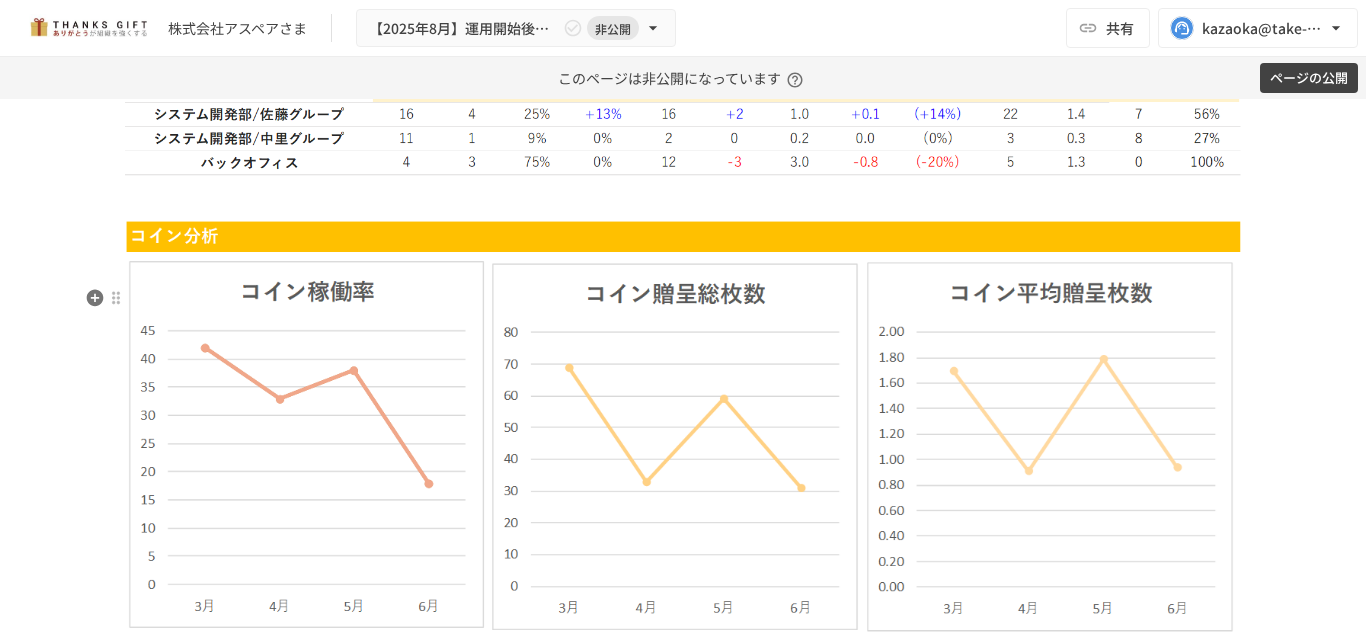 click at bounding box center (683, 198) 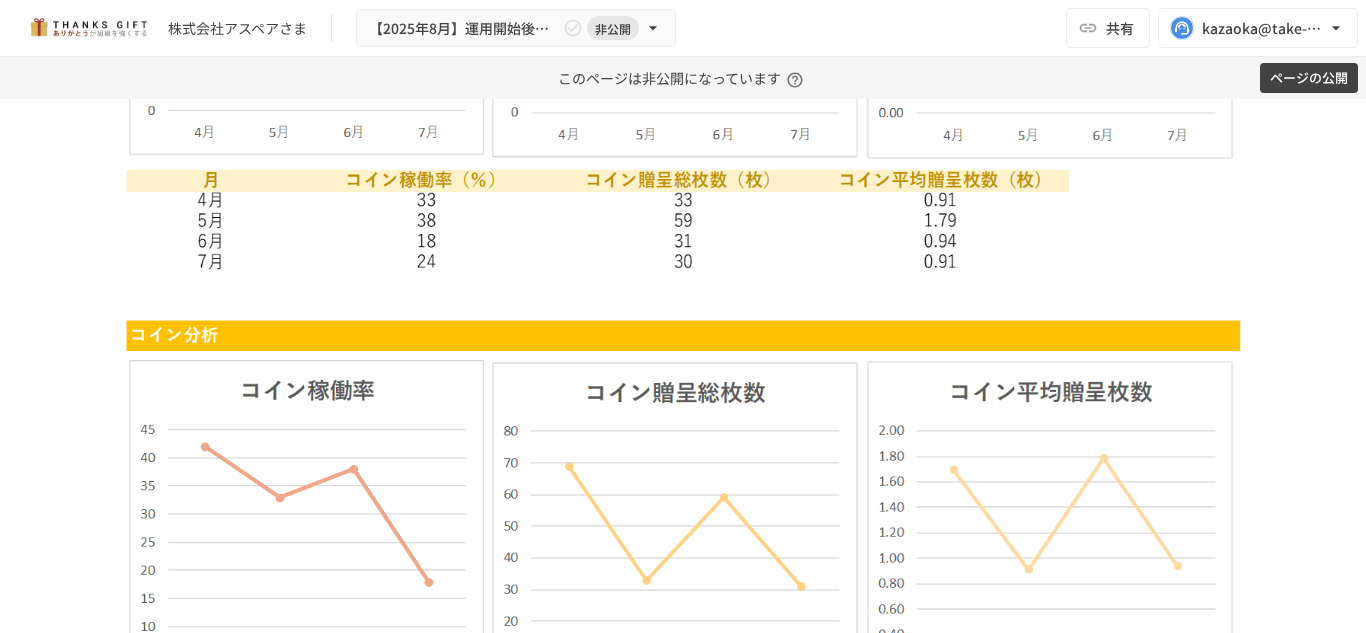 scroll, scrollTop: 4920, scrollLeft: 0, axis: vertical 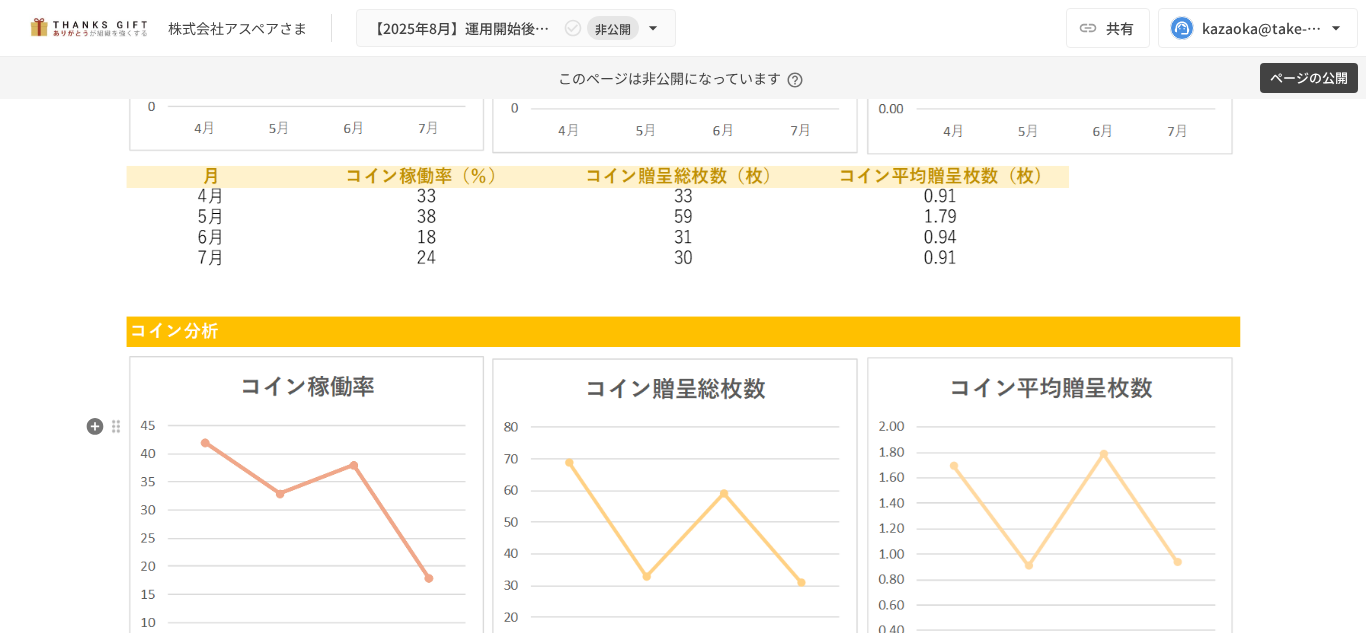 click at bounding box center (683, 610) 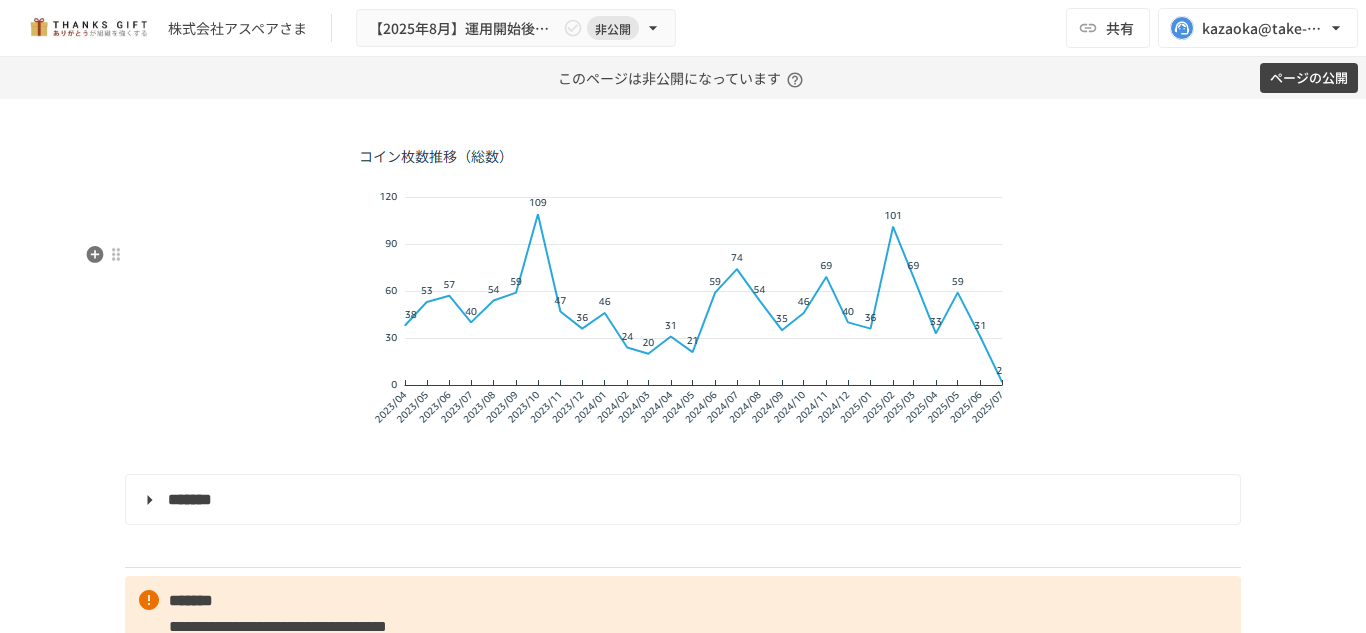 scroll, scrollTop: 5146, scrollLeft: 0, axis: vertical 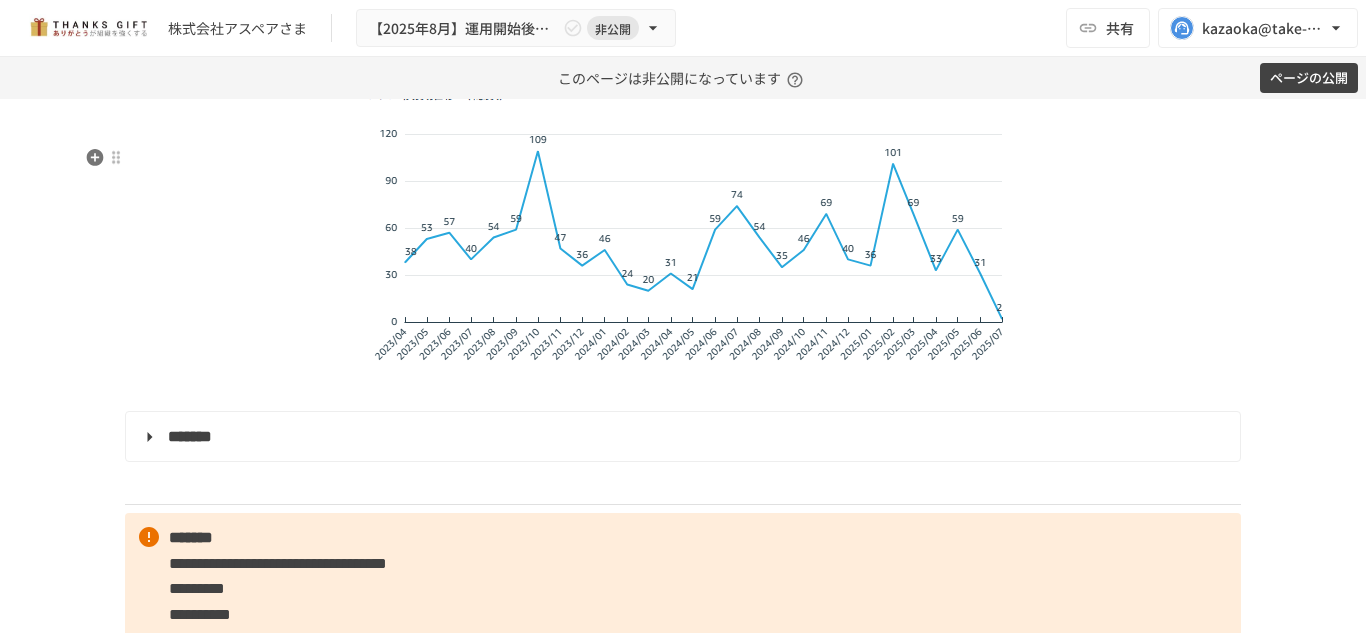 click at bounding box center (683, 58) 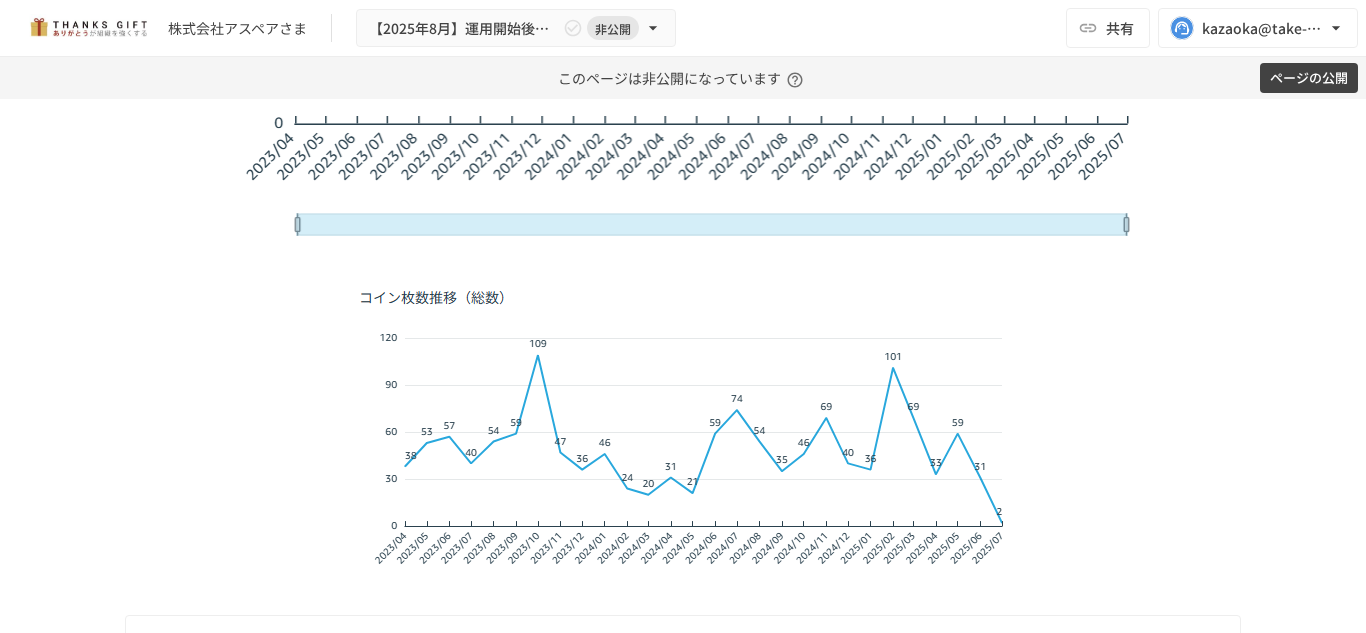 scroll, scrollTop: 5421, scrollLeft: 0, axis: vertical 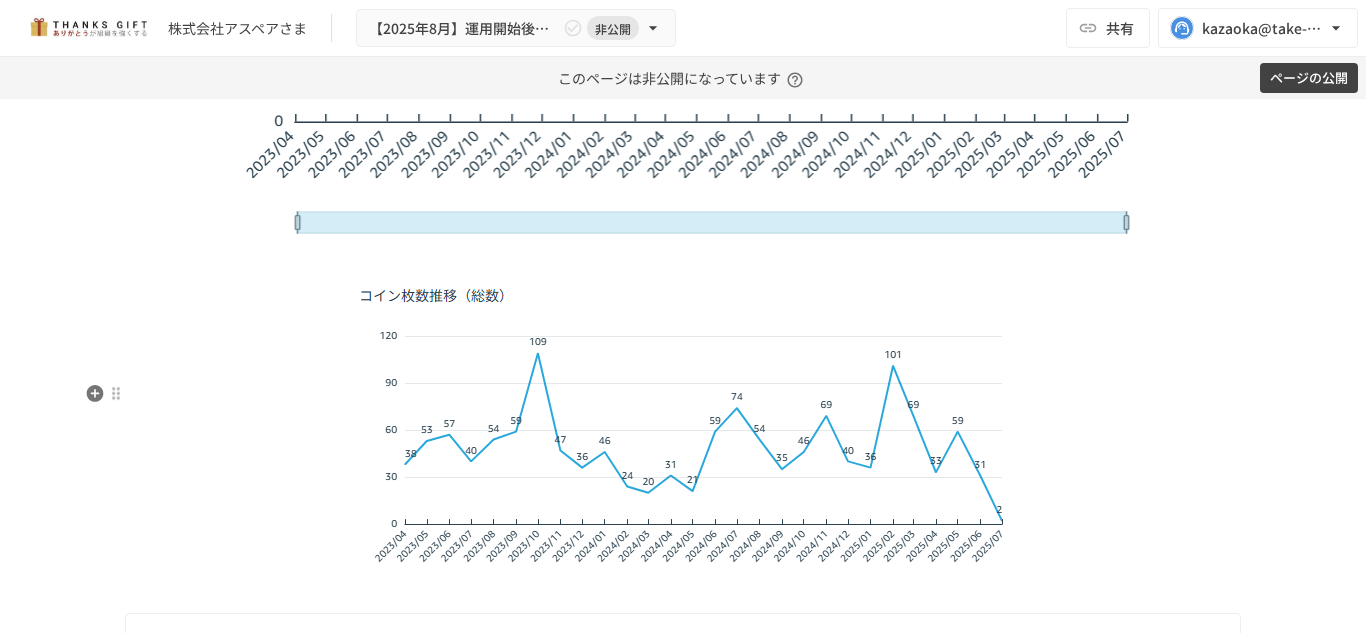 click at bounding box center (683, 426) 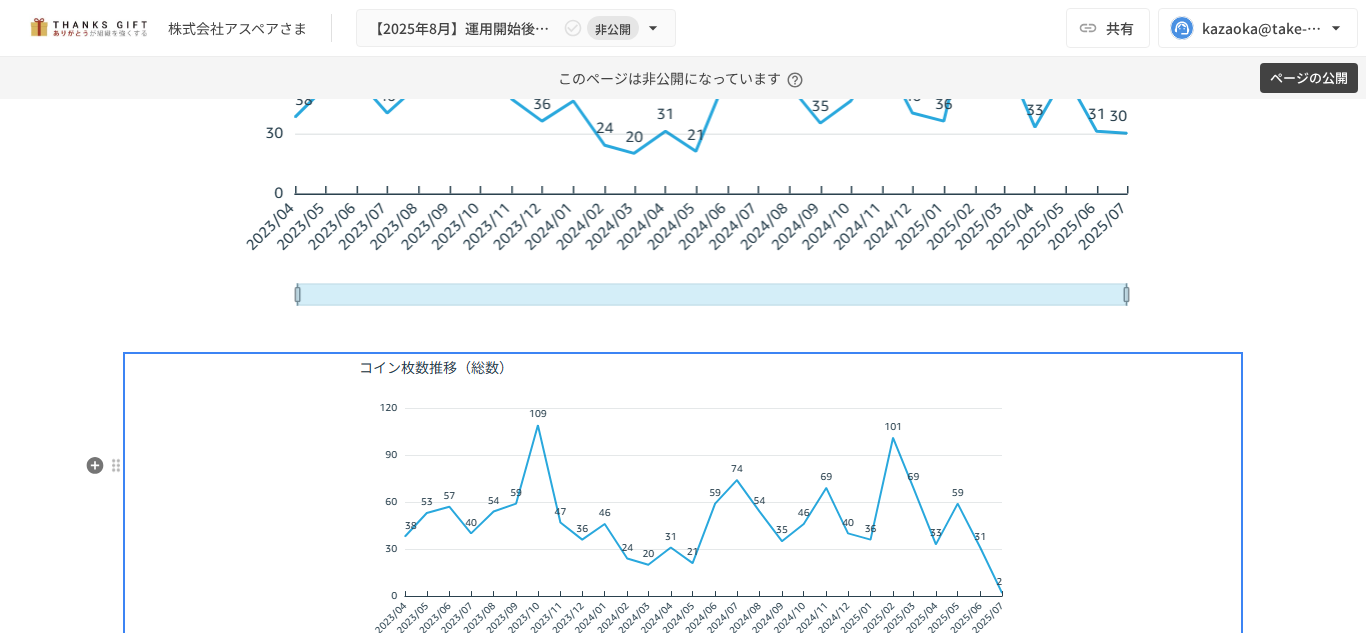 scroll, scrollTop: 5349, scrollLeft: 0, axis: vertical 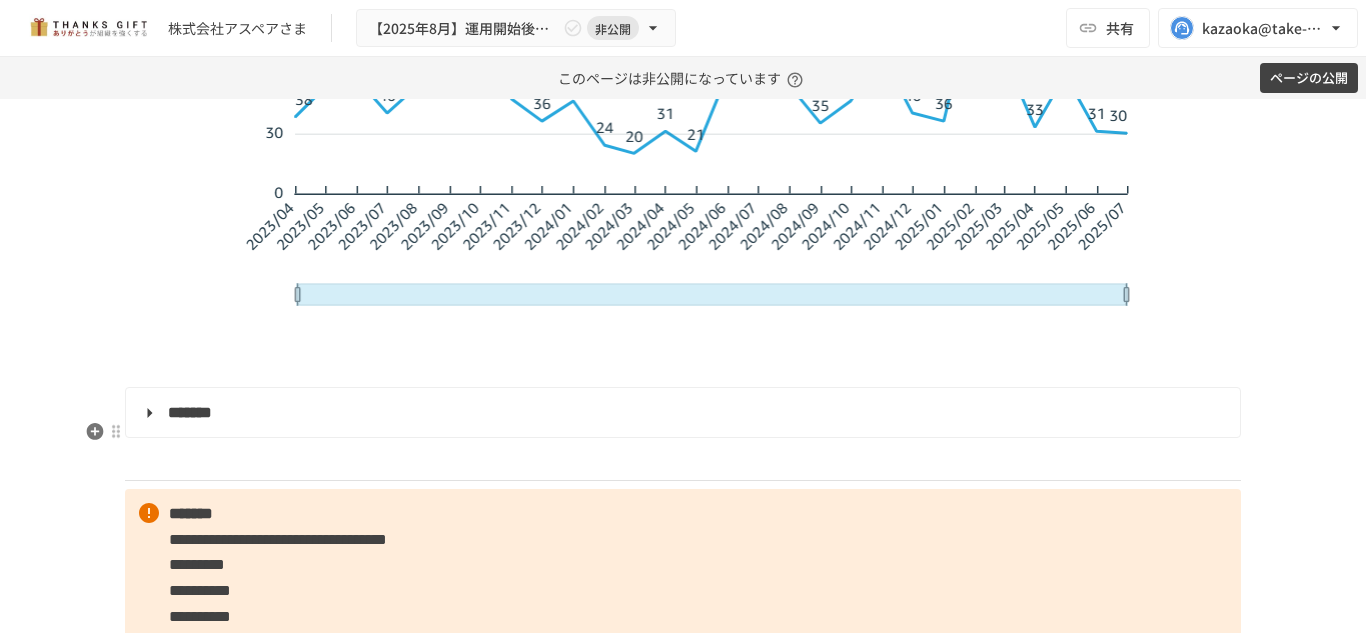 click at bounding box center (683, 332) 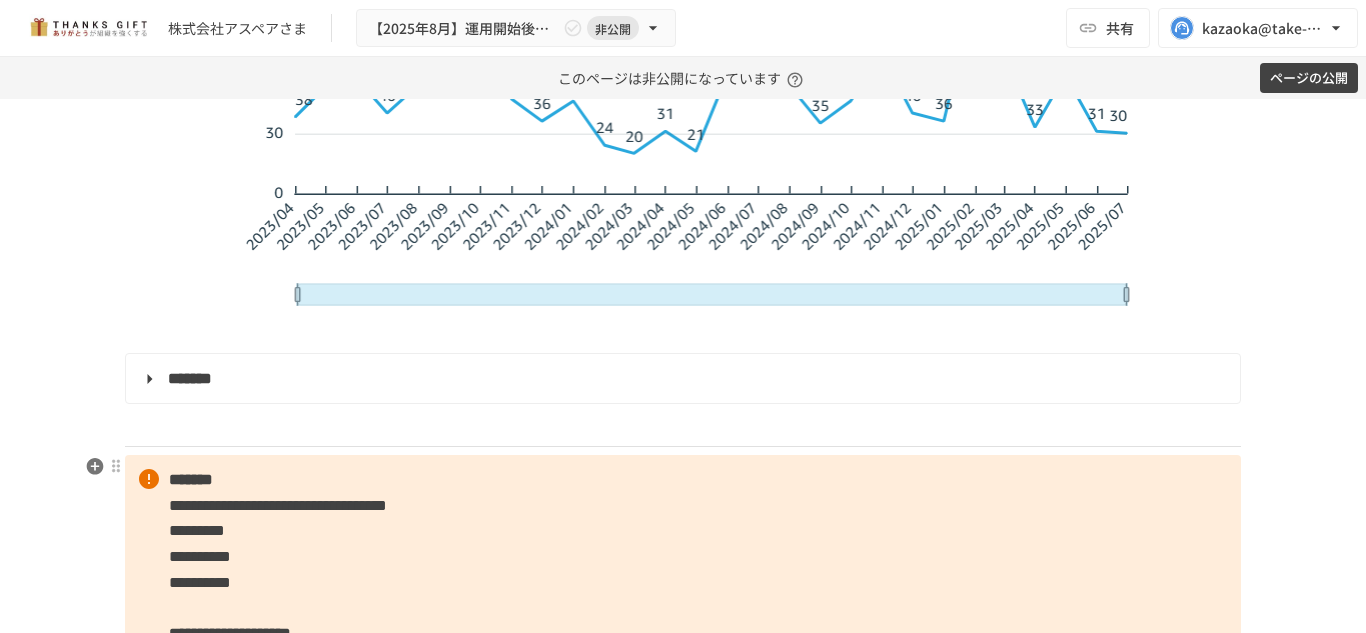 click on "*******" at bounding box center (681, 379) 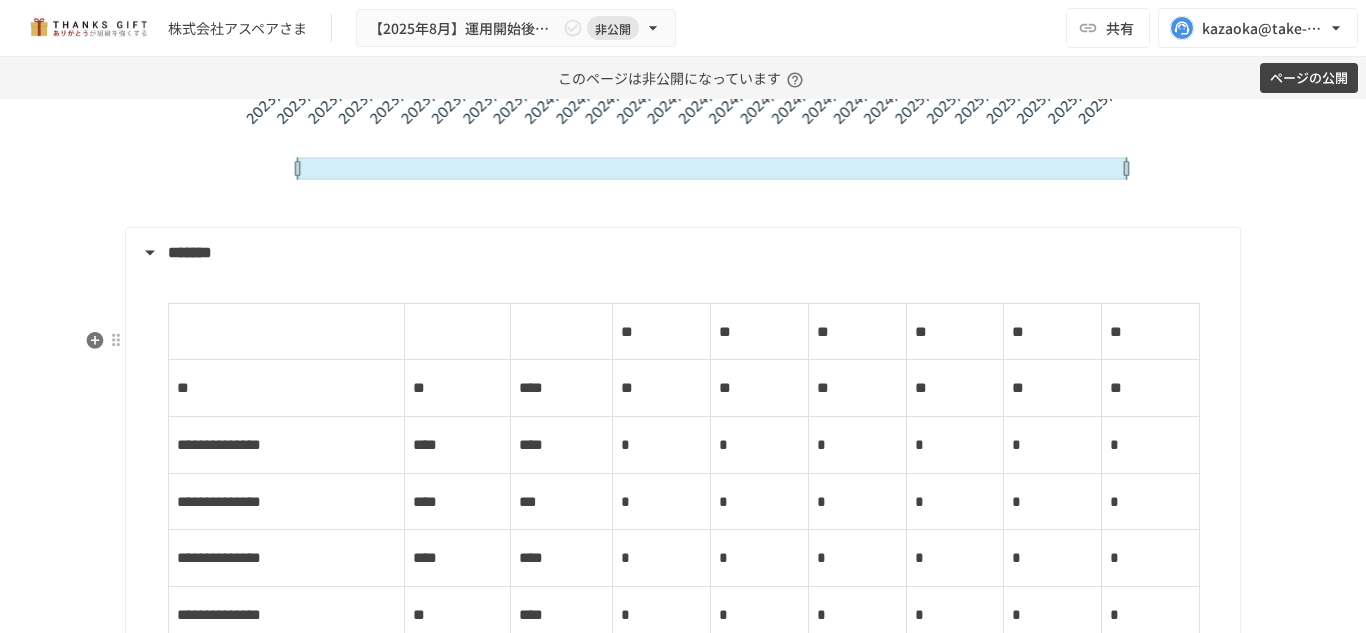 scroll, scrollTop: 5466, scrollLeft: 0, axis: vertical 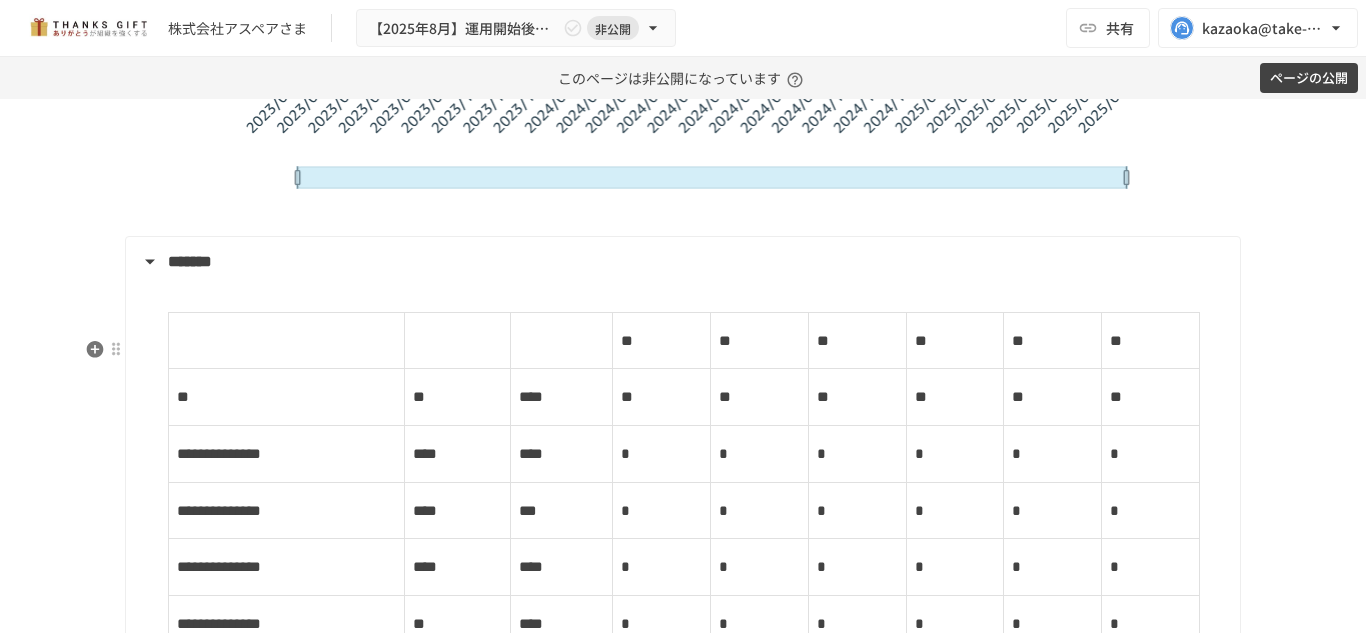 click on "*******" at bounding box center (681, 262) 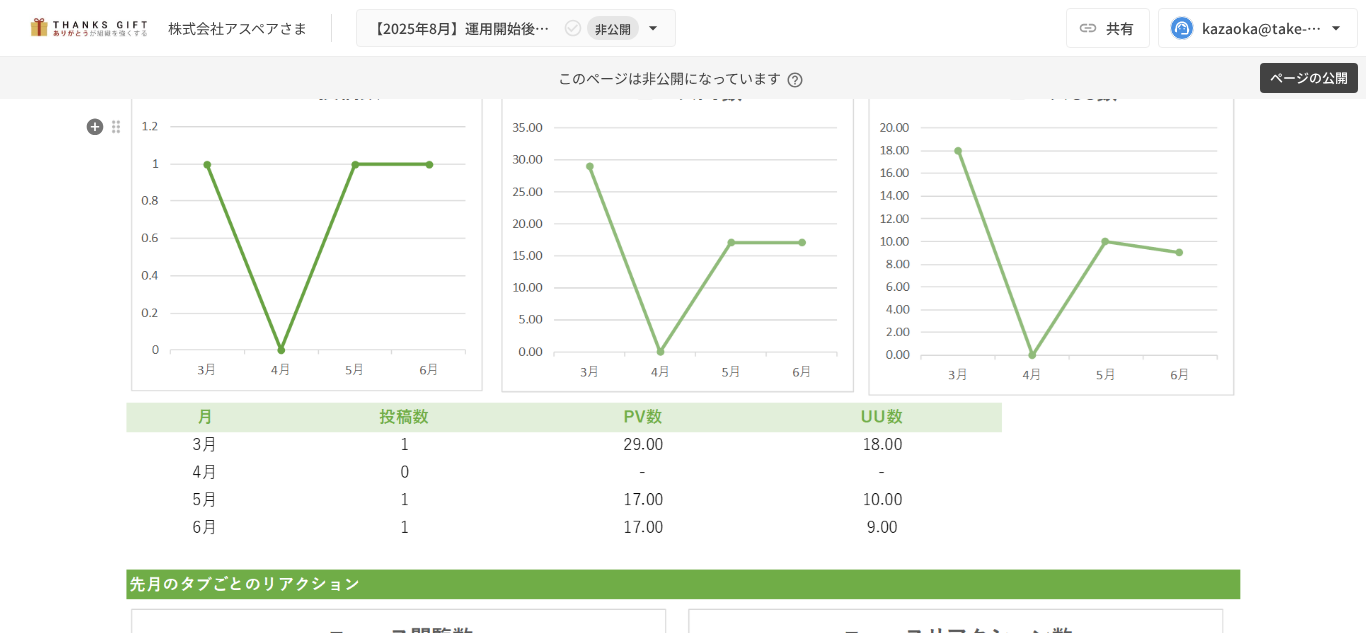 scroll, scrollTop: 6973, scrollLeft: 0, axis: vertical 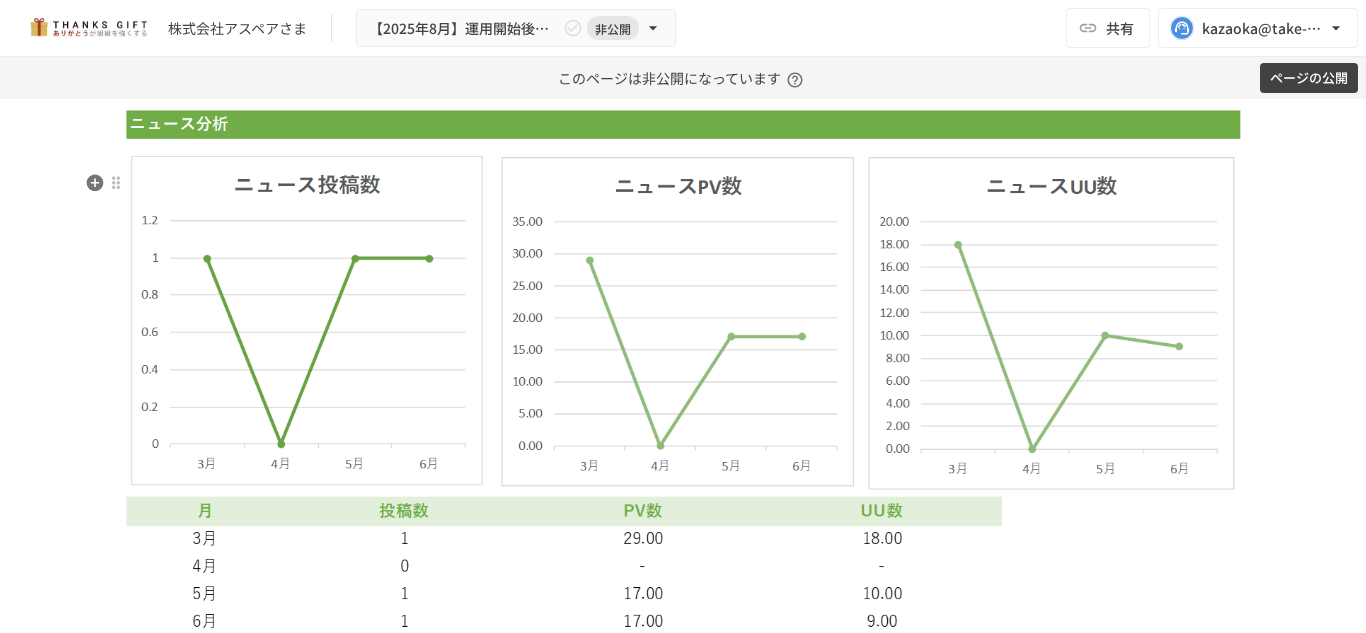 click on "**********" at bounding box center [683, 83] 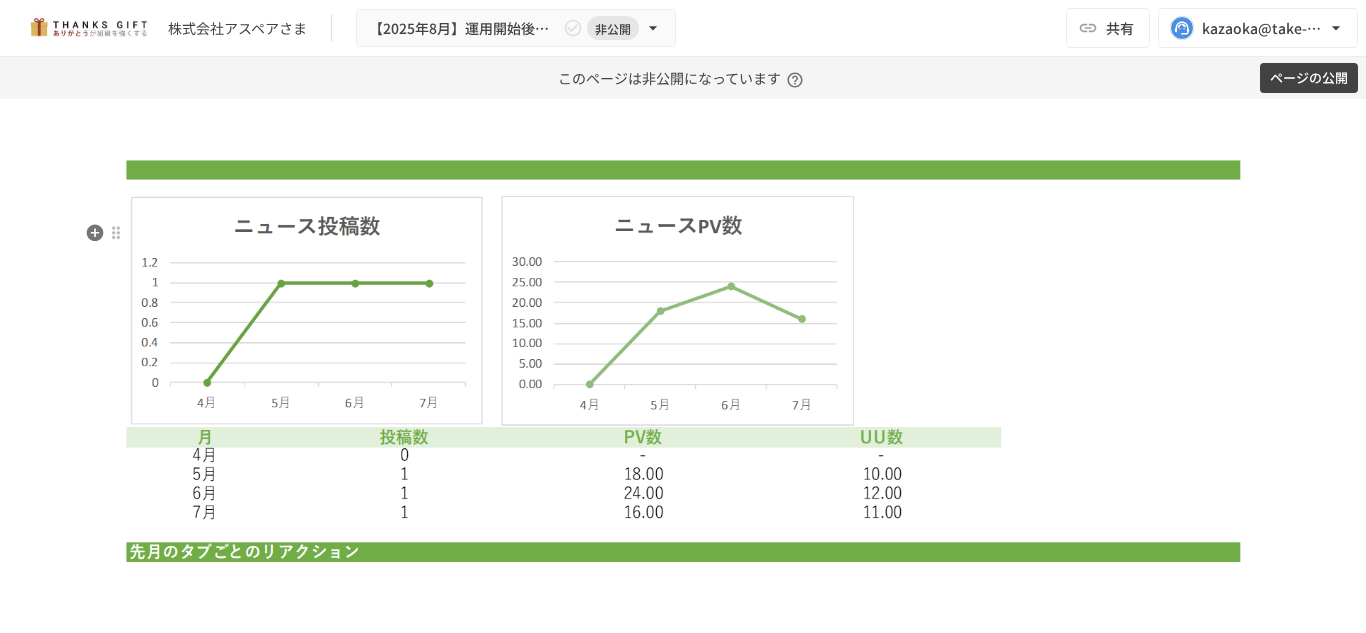 click at bounding box center (683, 133) 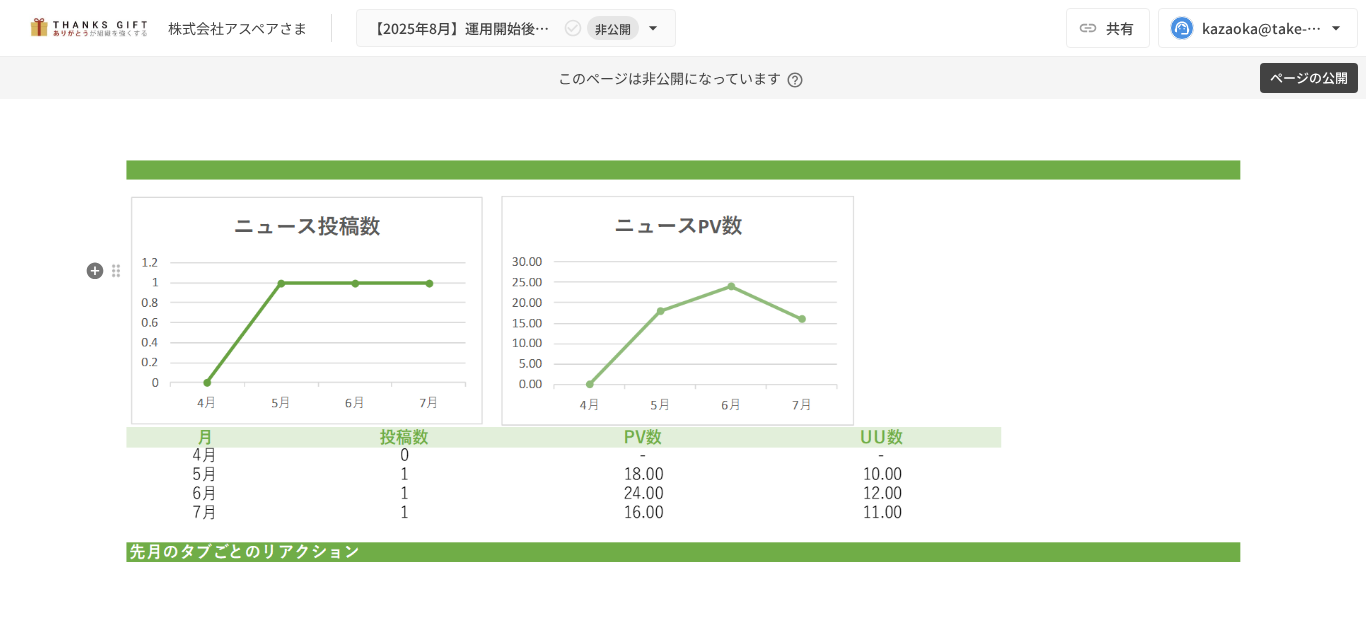 click at bounding box center [683, 533] 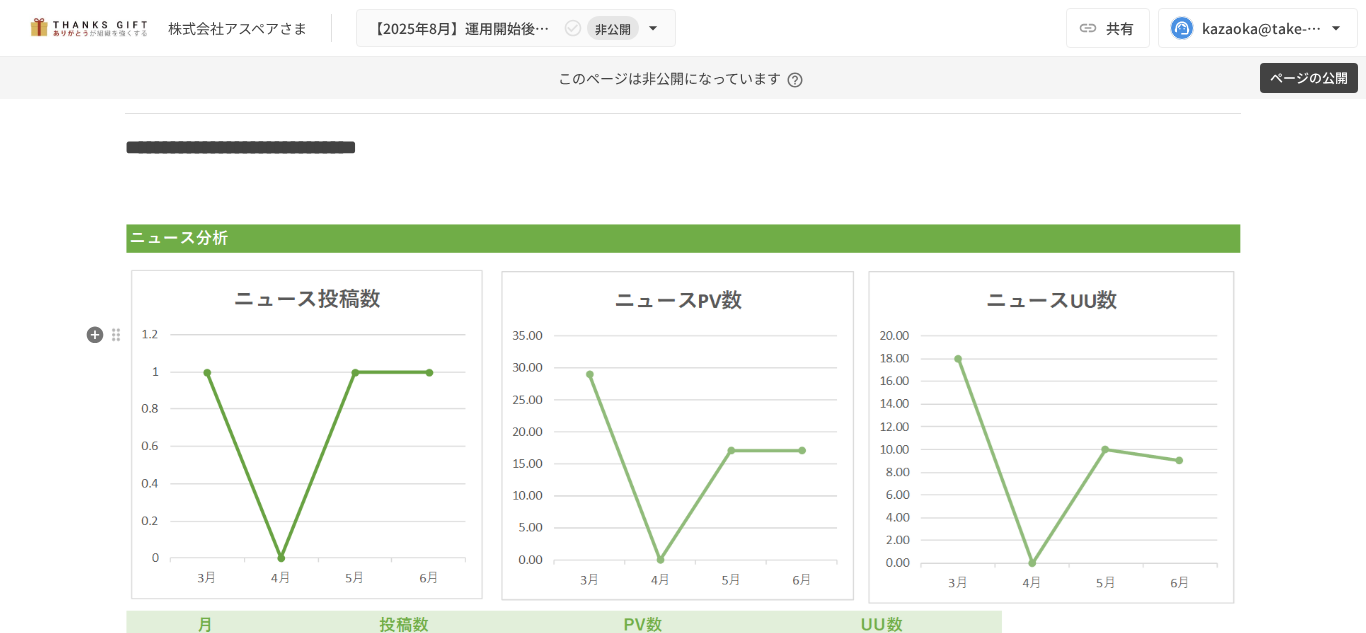scroll, scrollTop: 6911, scrollLeft: 0, axis: vertical 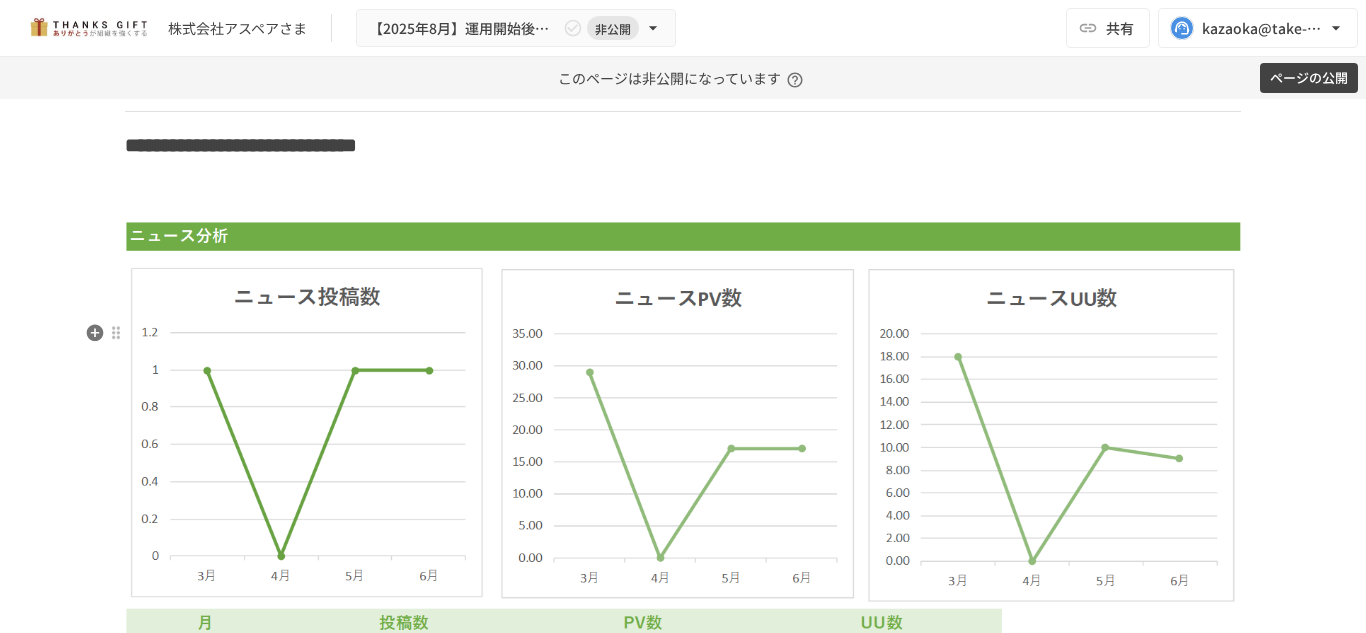 click at bounding box center (683, 772) 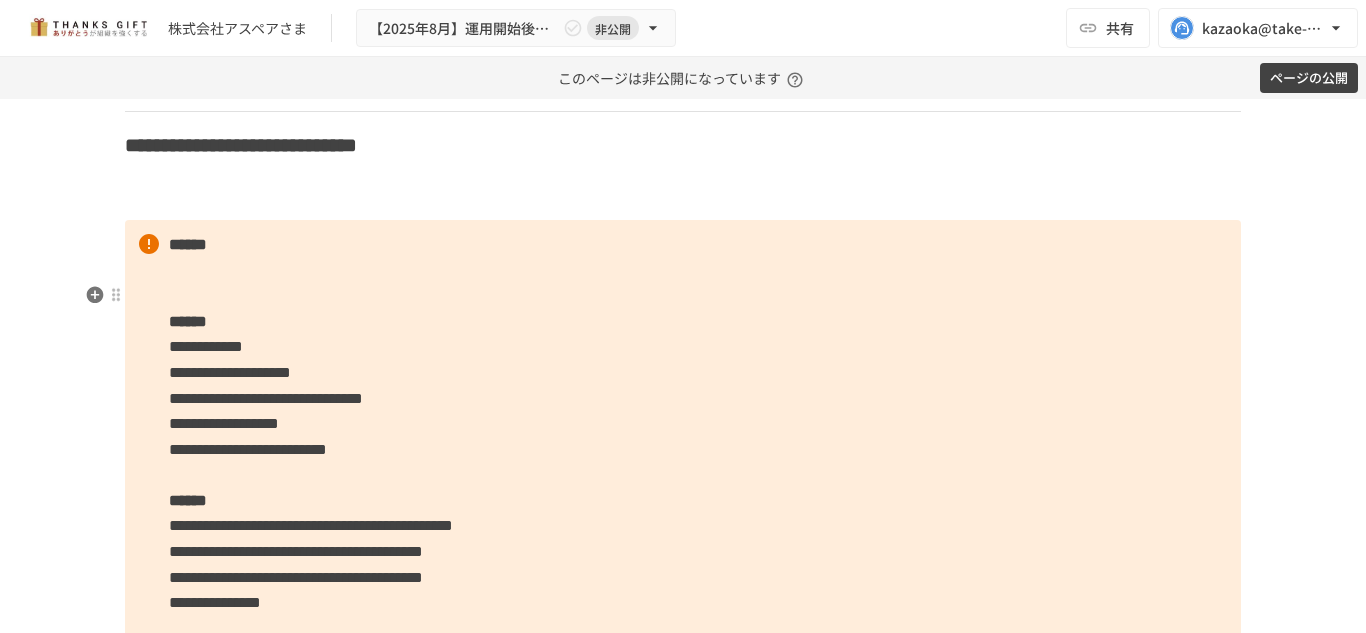 click at bounding box center (683, 195) 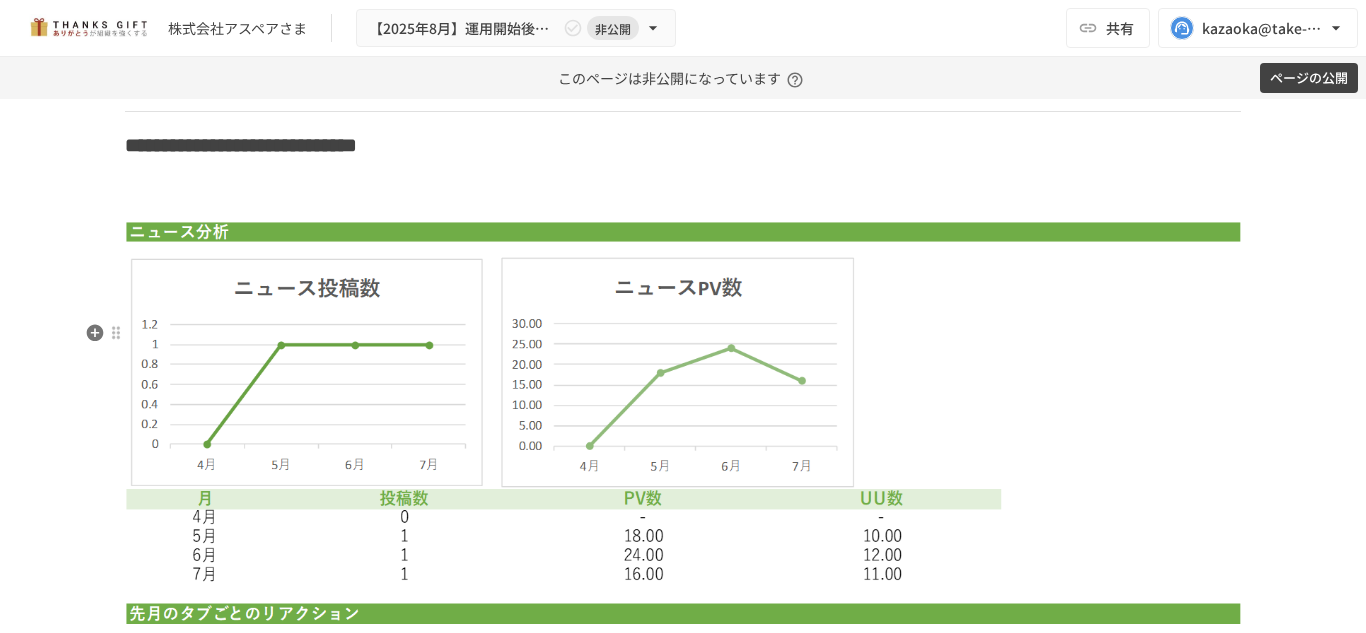 click at bounding box center [683, 595] 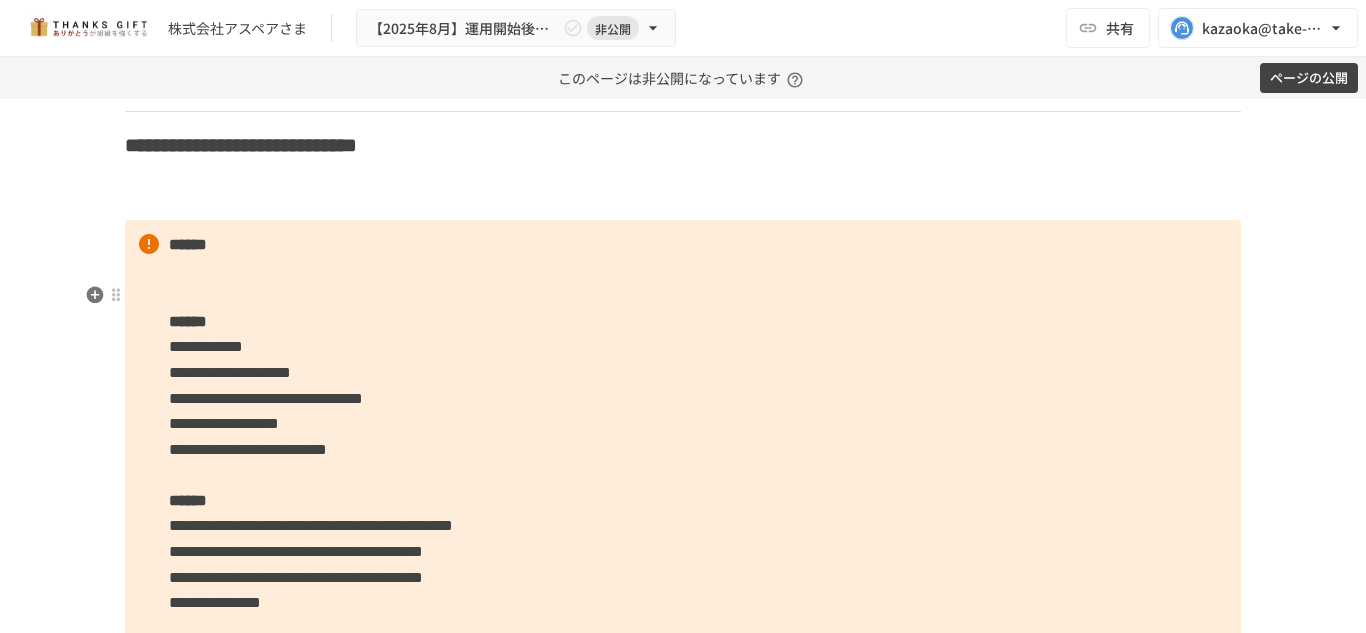 click at bounding box center (683, 195) 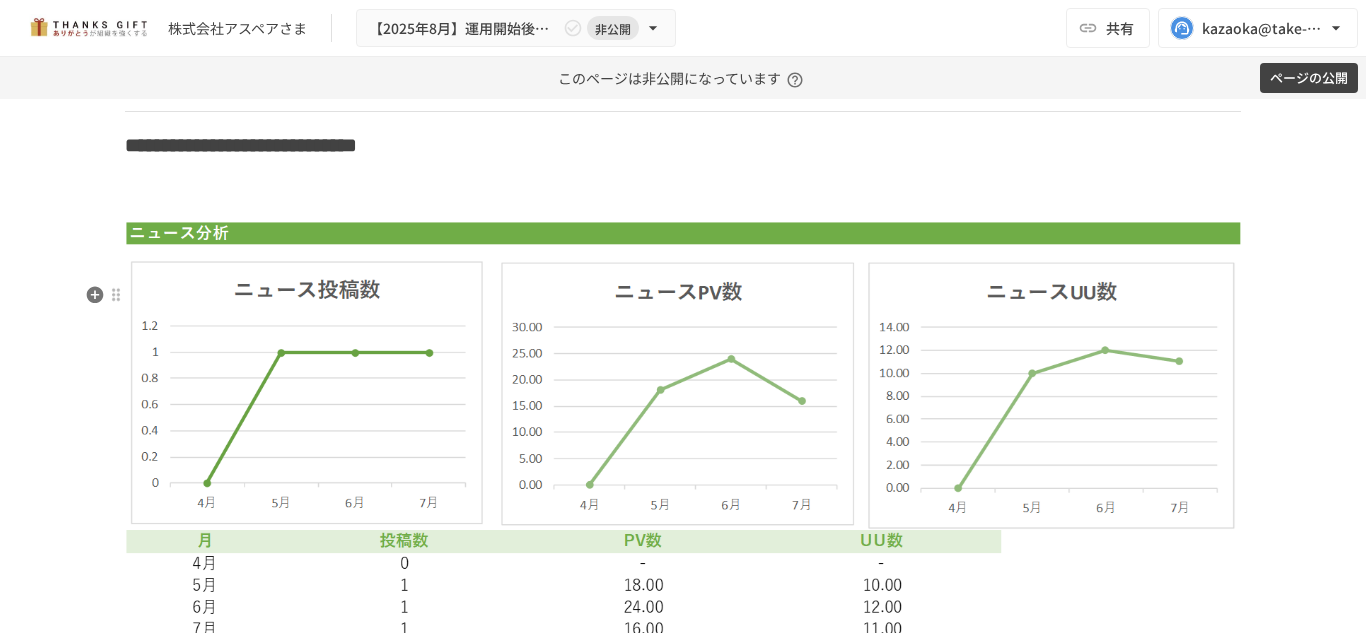 click at bounding box center (683, 195) 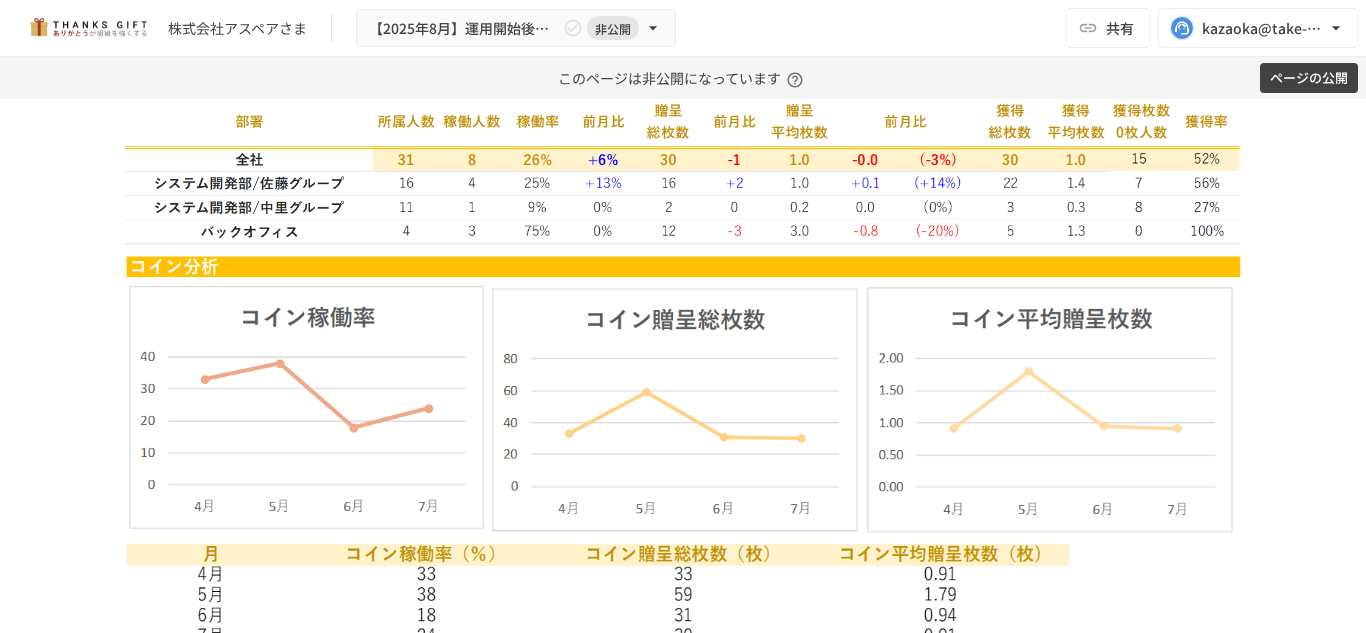 scroll, scrollTop: 4813, scrollLeft: 0, axis: vertical 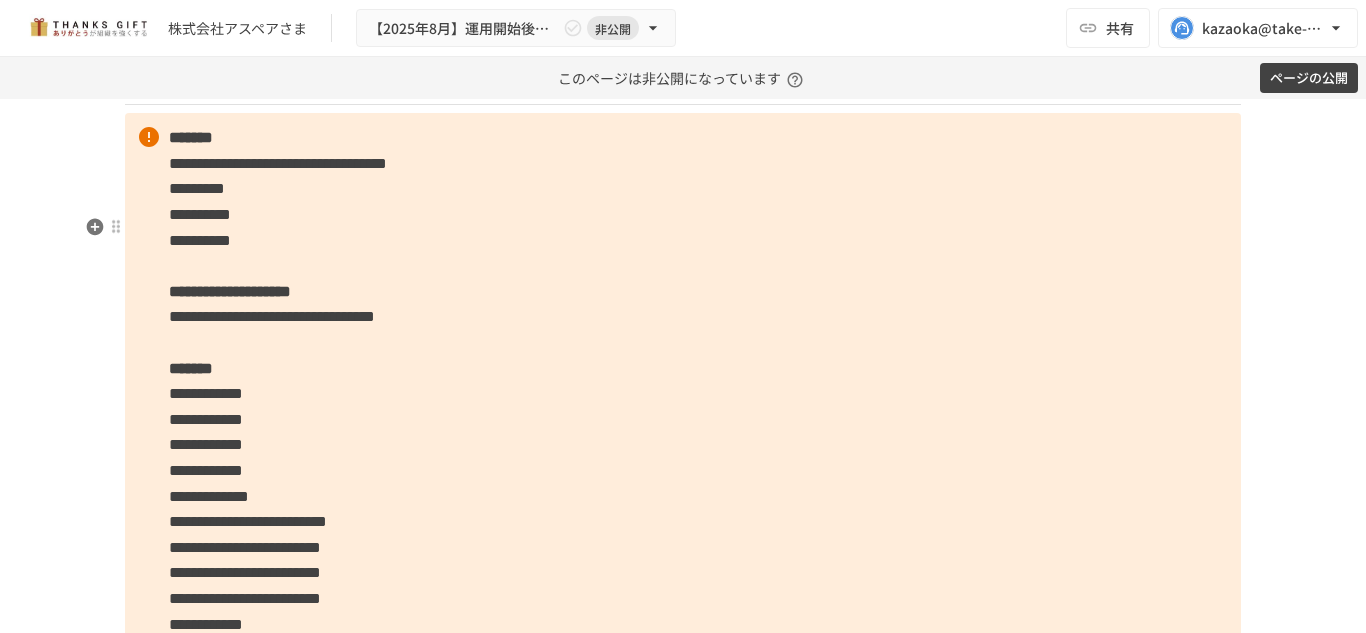 click on "*********" at bounding box center (197, 188) 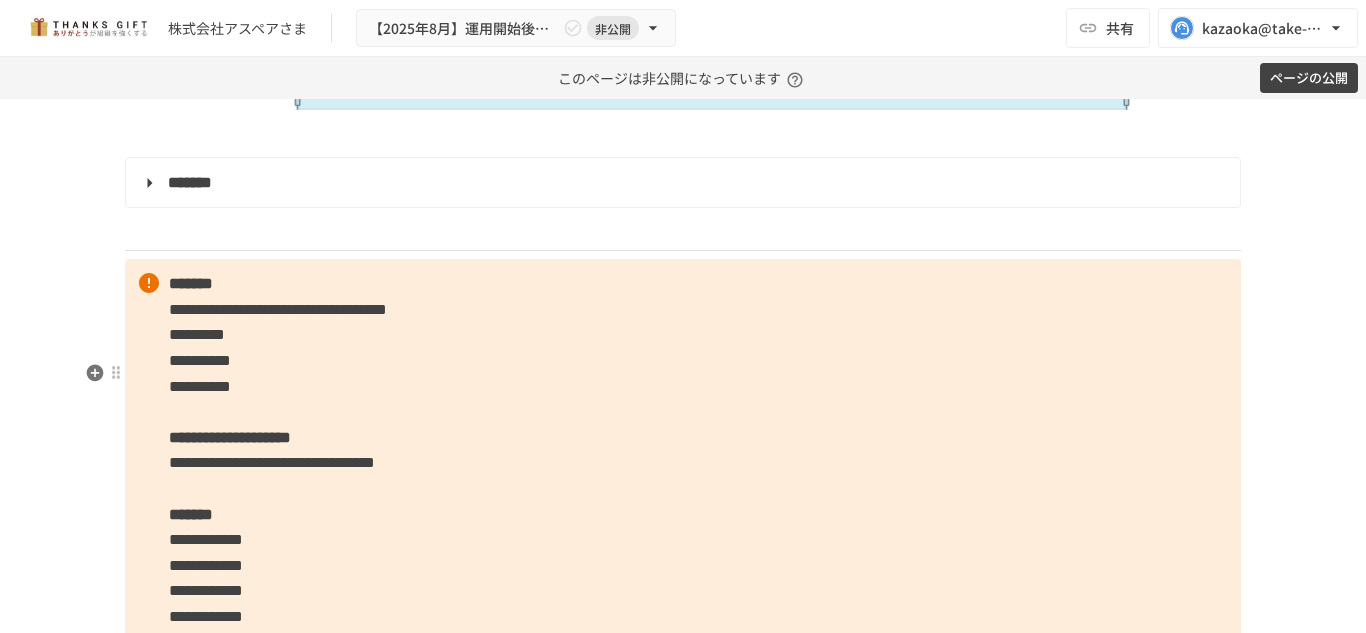 scroll, scrollTop: 5546, scrollLeft: 0, axis: vertical 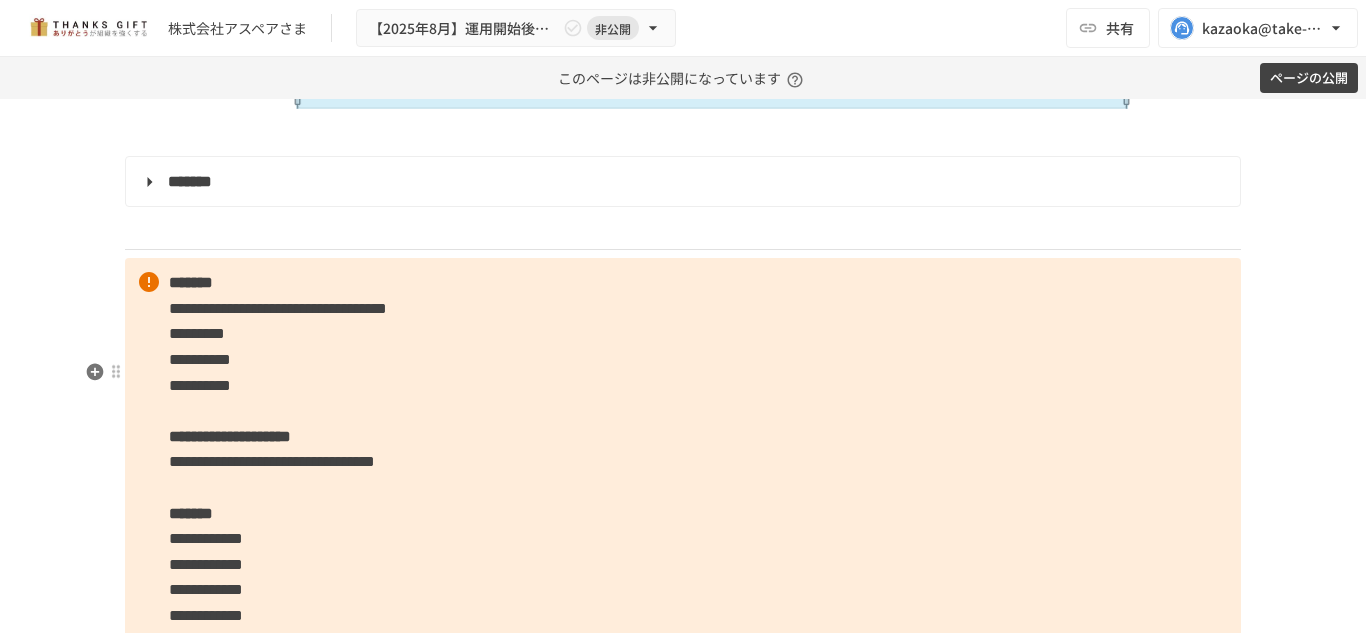 click on "**********" at bounding box center (200, 359) 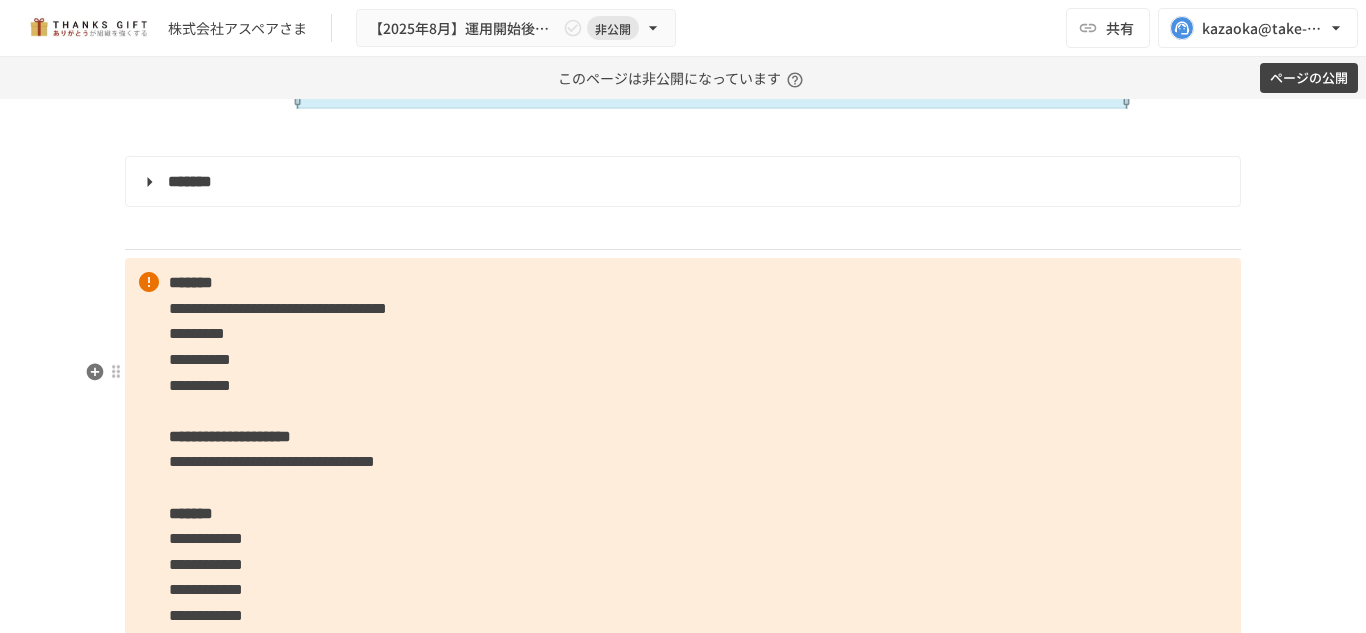 click on "**********" at bounding box center (200, 385) 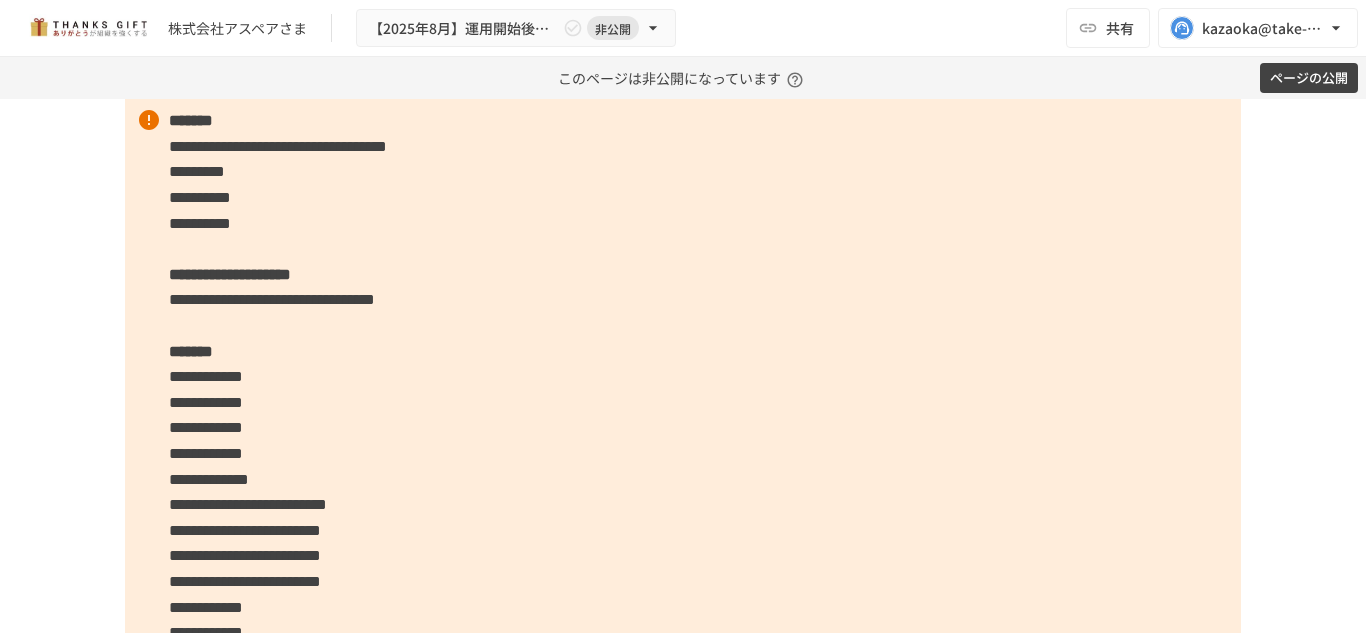 scroll, scrollTop: 5709, scrollLeft: 0, axis: vertical 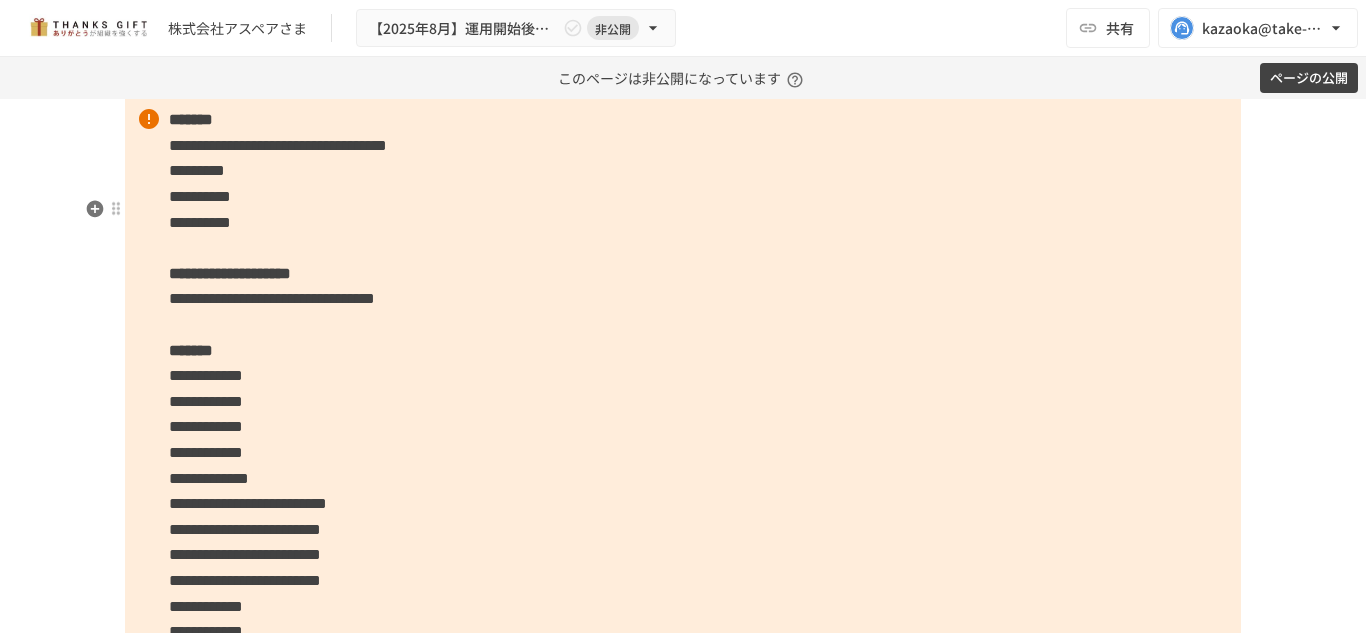 click on "**********" at bounding box center (683, 683) 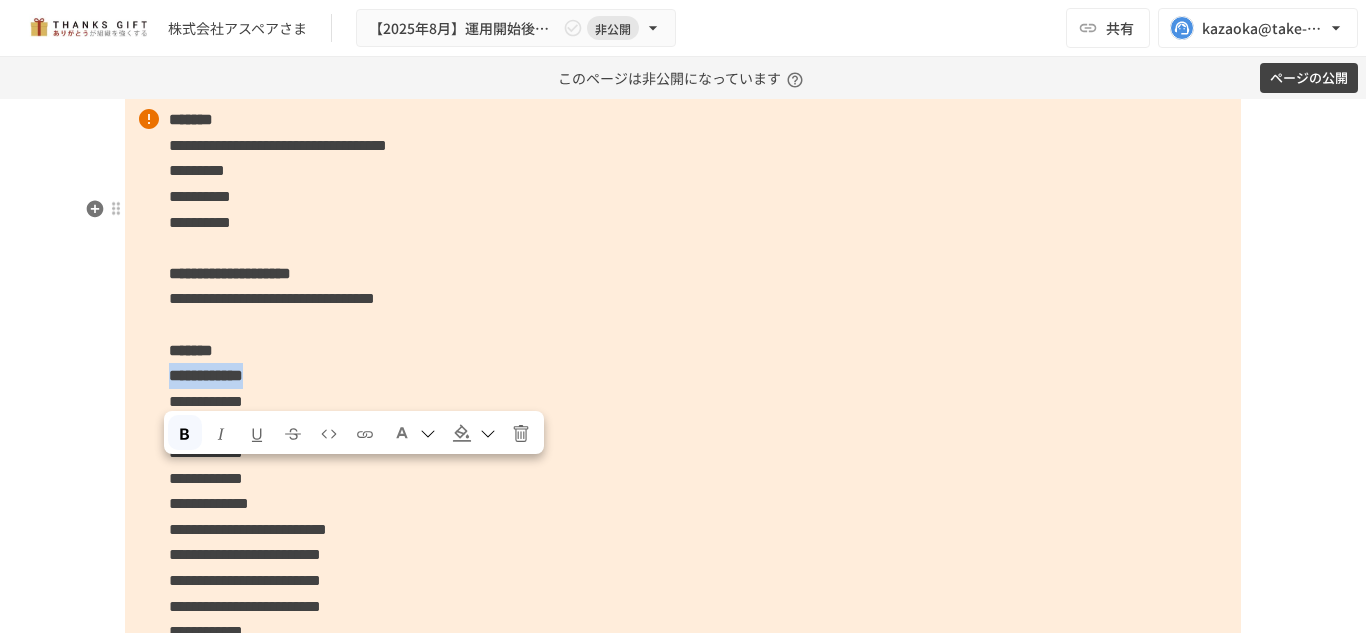 drag, startPoint x: 156, startPoint y: 474, endPoint x: 333, endPoint y: 480, distance: 177.10167 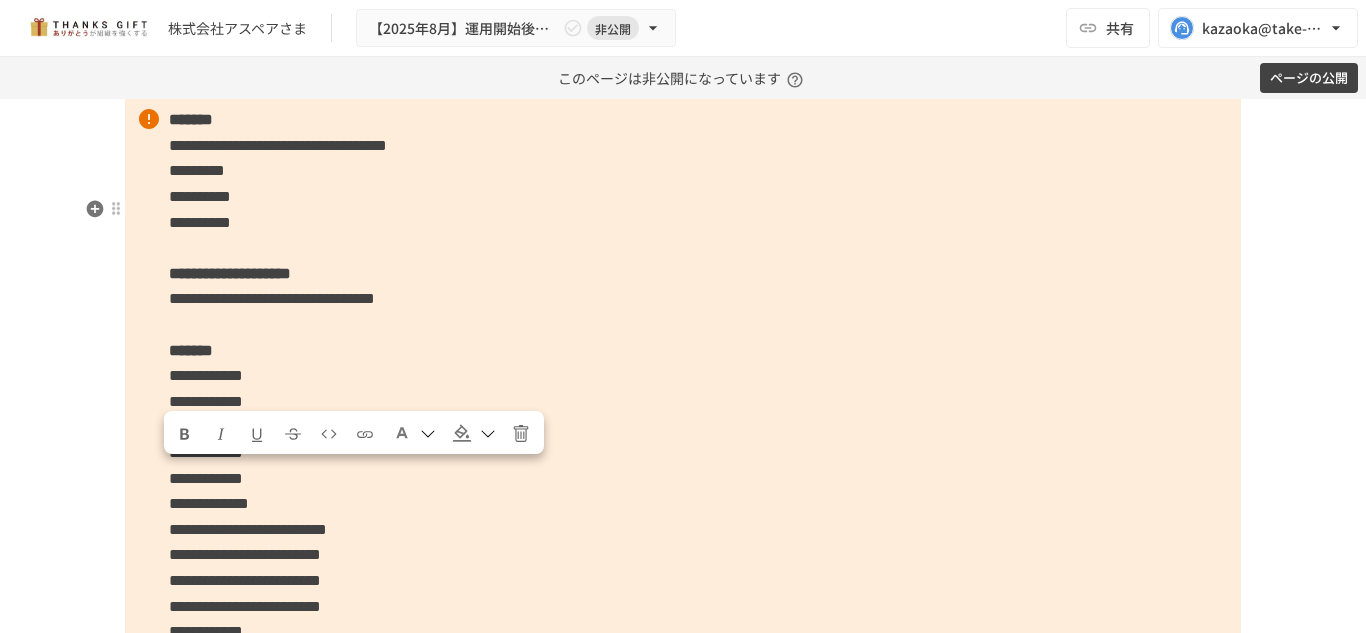 click on "**********" at bounding box center [683, 695] 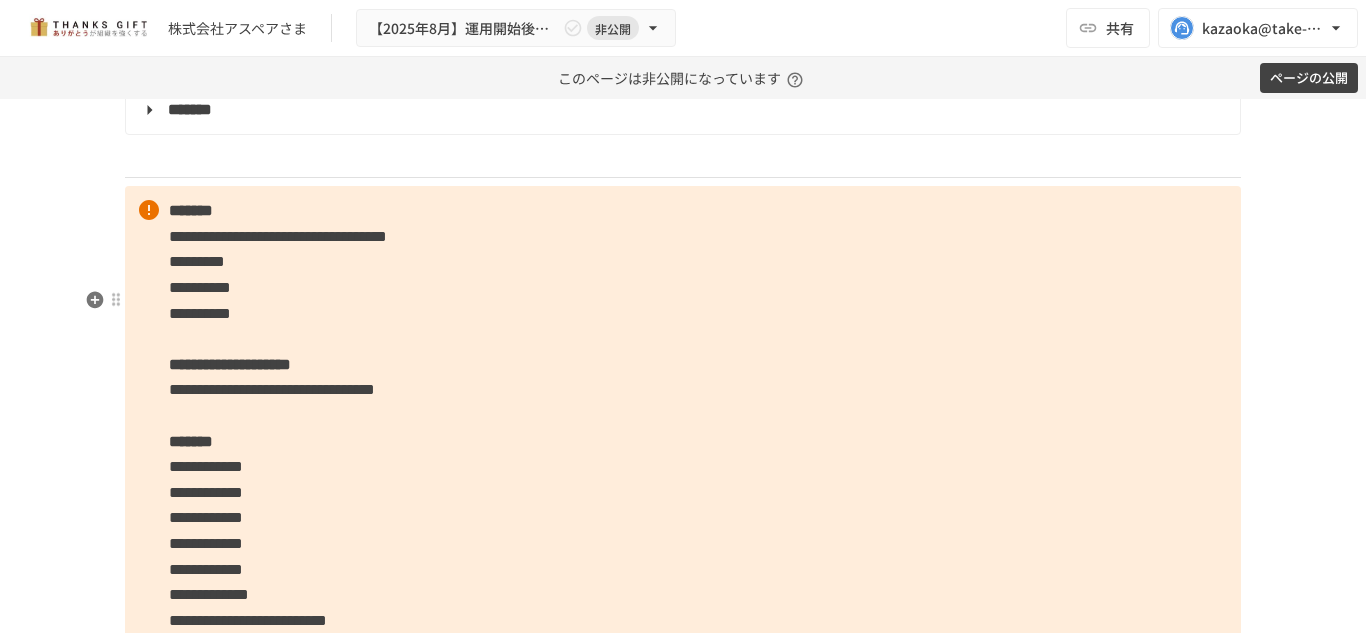 scroll, scrollTop: 5557, scrollLeft: 0, axis: vertical 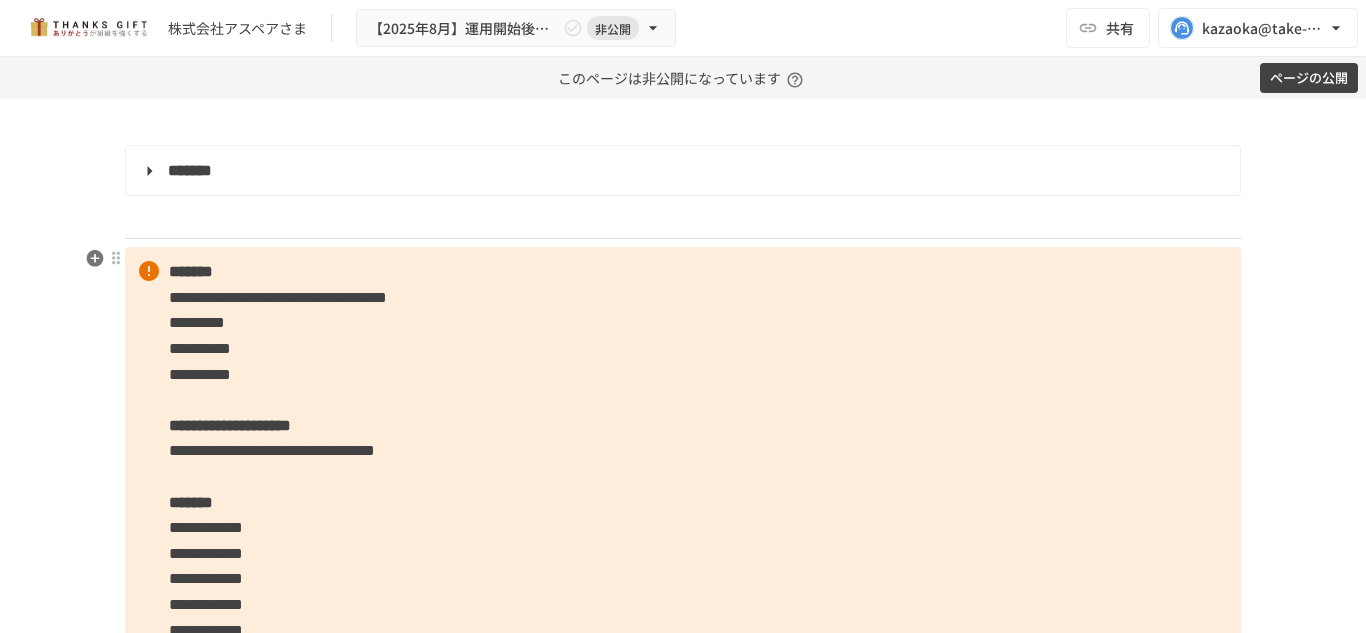 click on "*******" at bounding box center [681, 171] 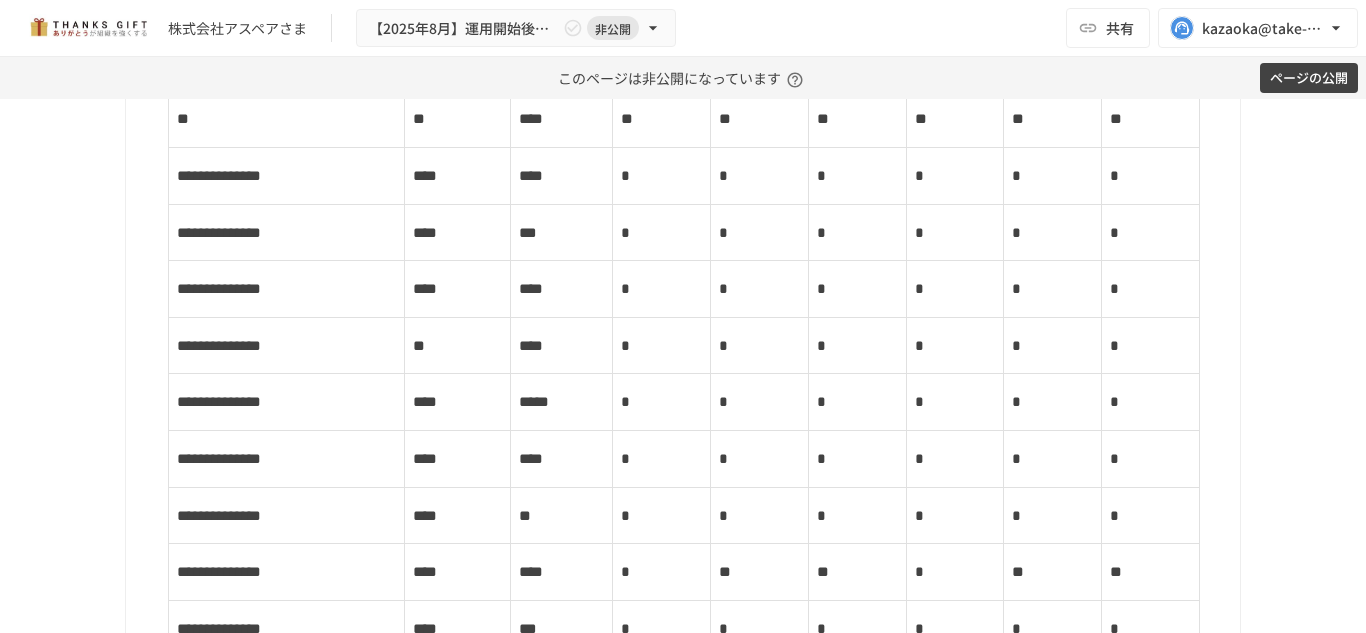 scroll, scrollTop: 5738, scrollLeft: 0, axis: vertical 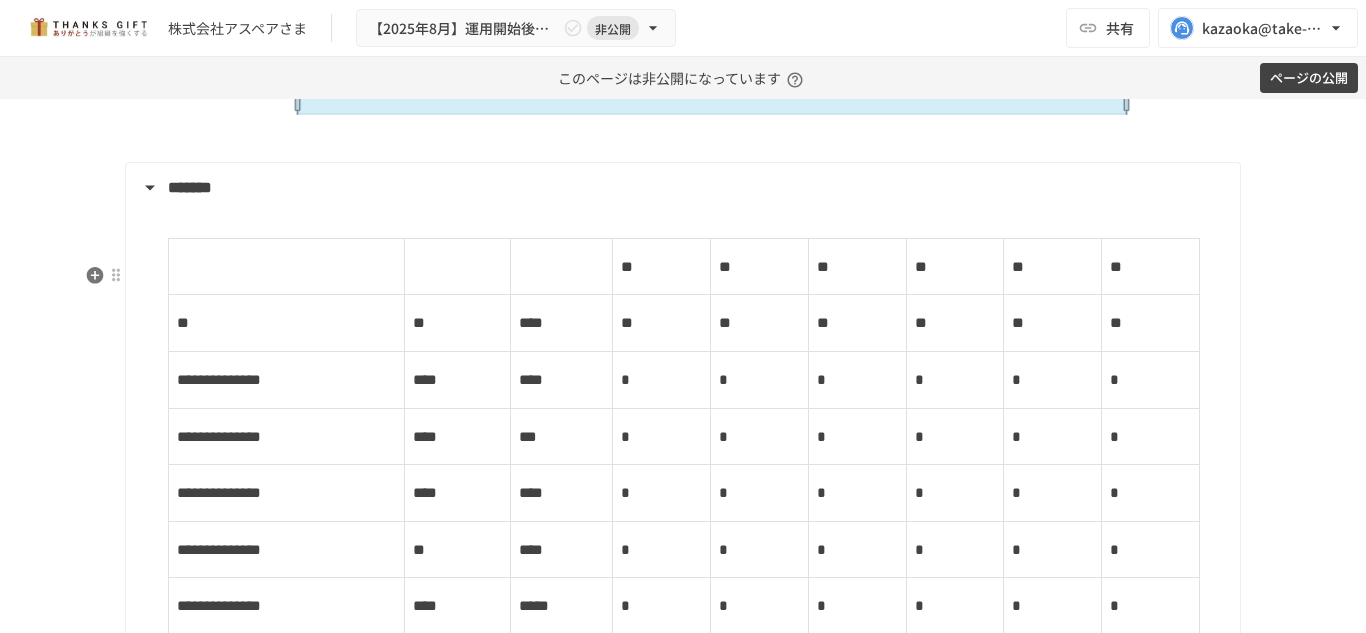 click on "*******" at bounding box center (190, 187) 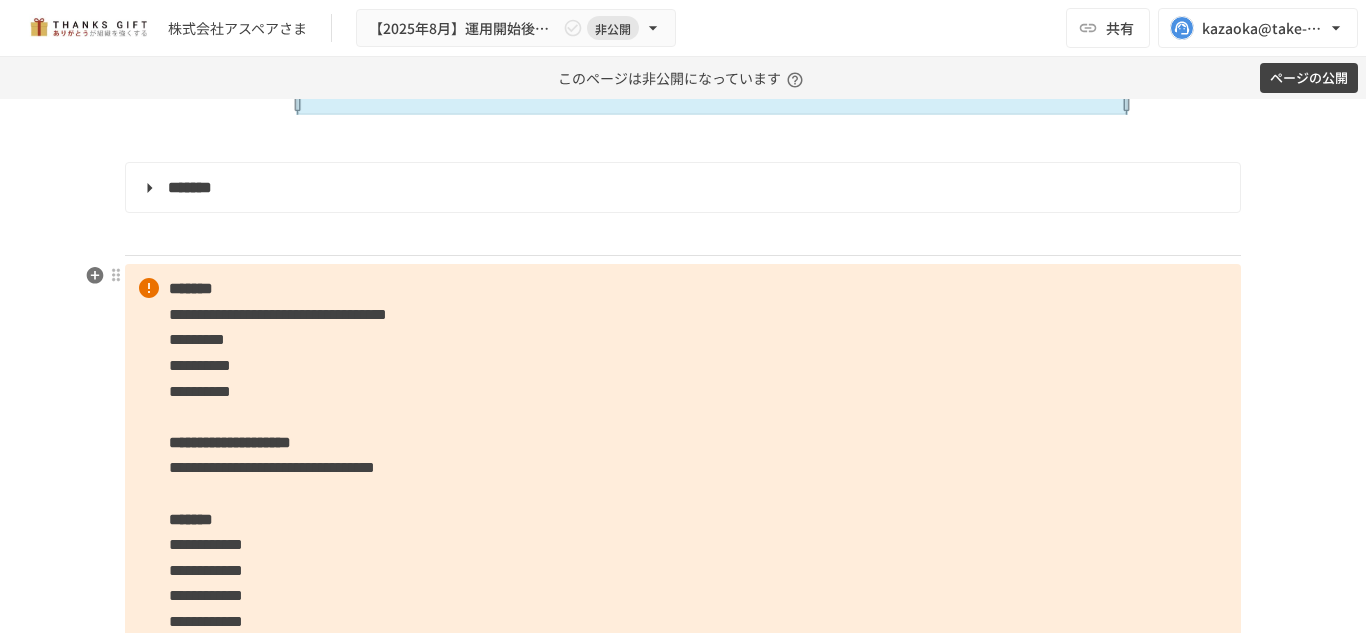 click on "*******" at bounding box center [681, 188] 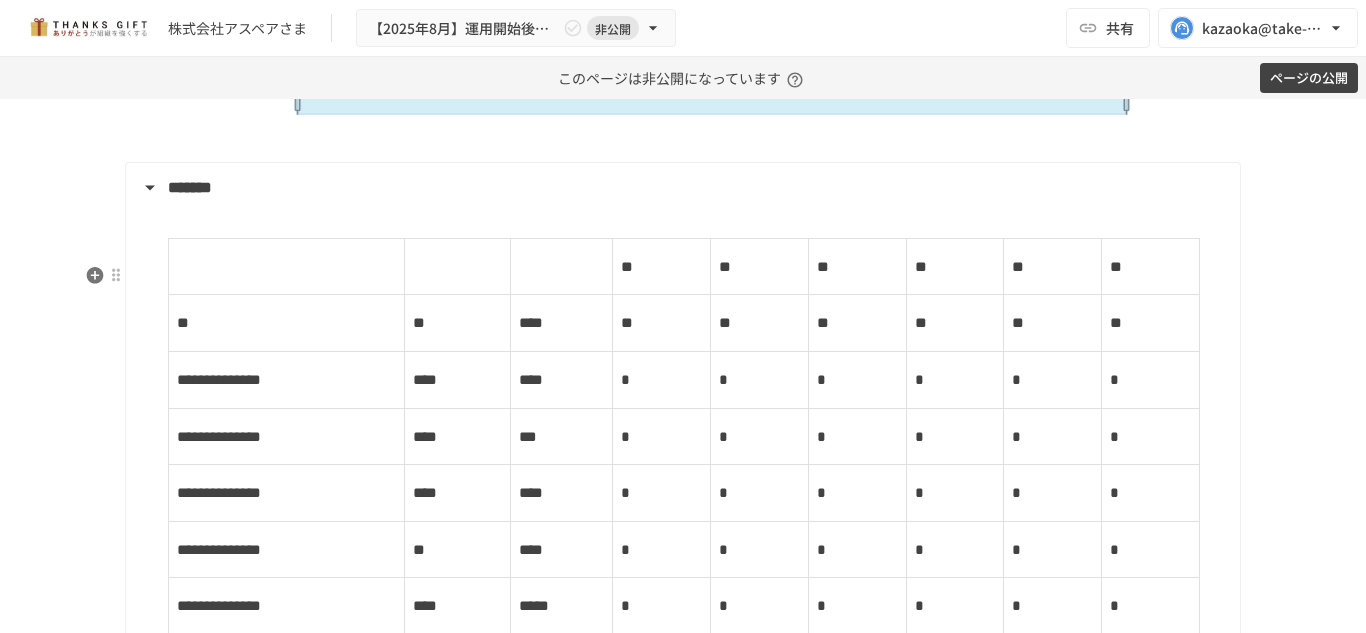click on "**********" at bounding box center (681, 1140) 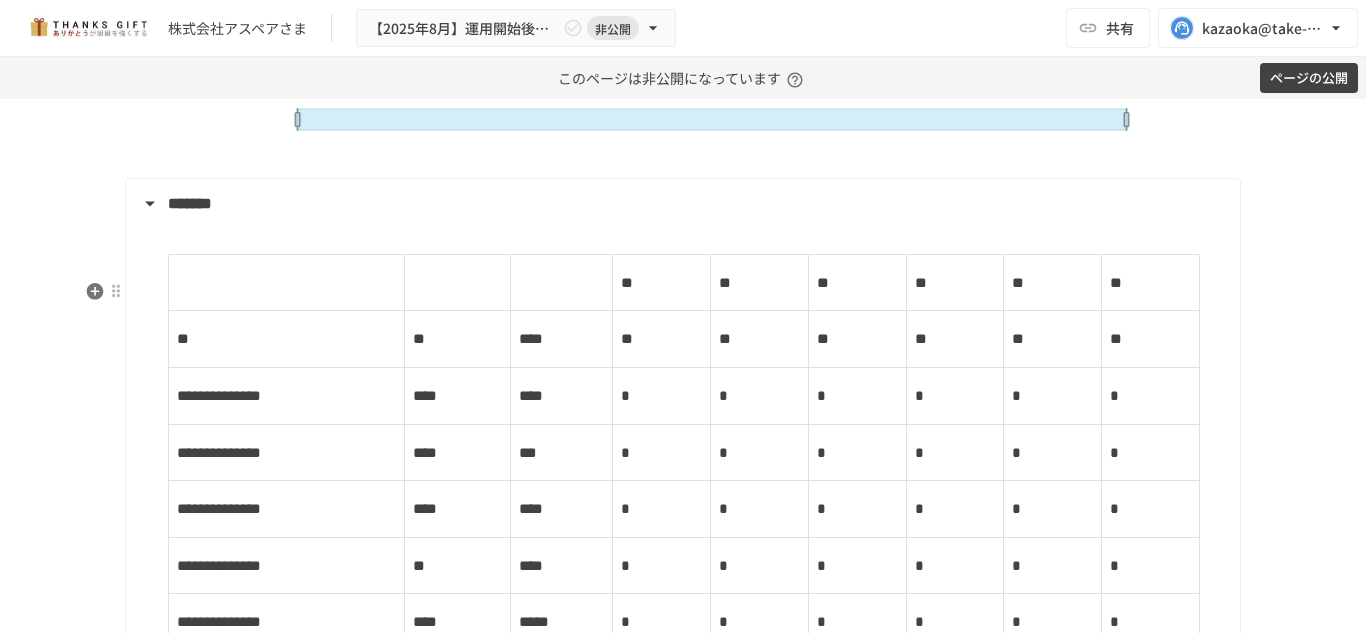 scroll, scrollTop: 5522, scrollLeft: 0, axis: vertical 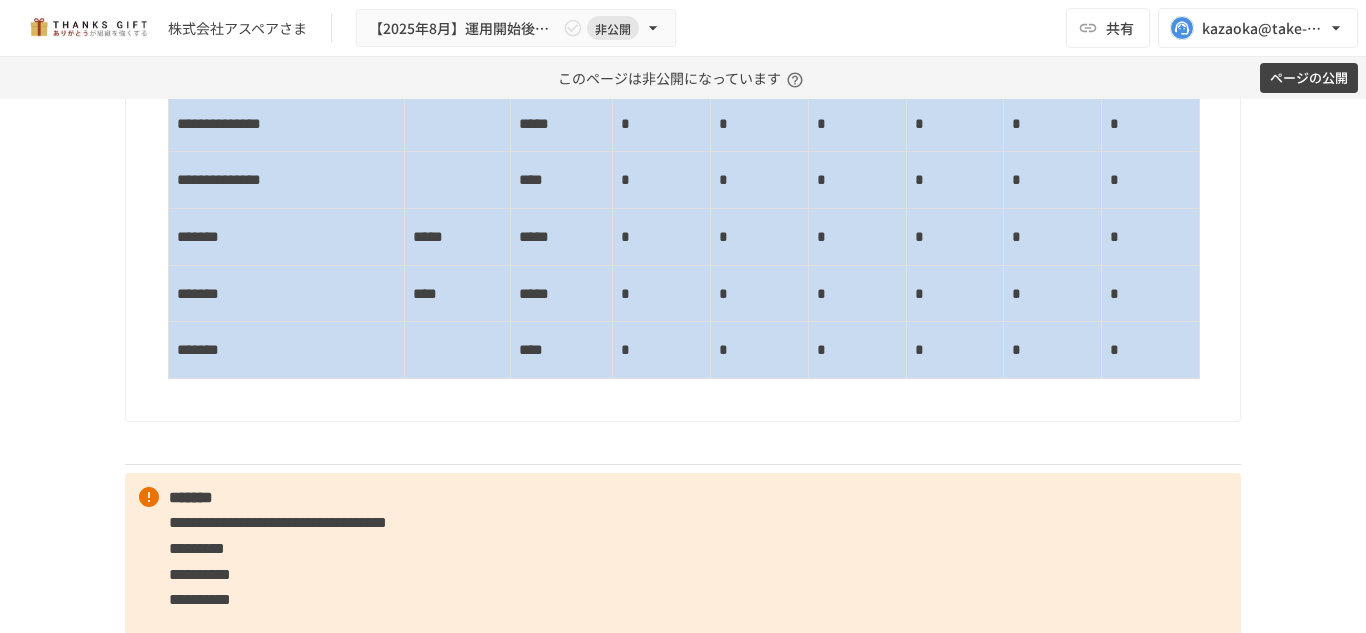 drag, startPoint x: 341, startPoint y: 375, endPoint x: 1183, endPoint y: 499, distance: 851.08167 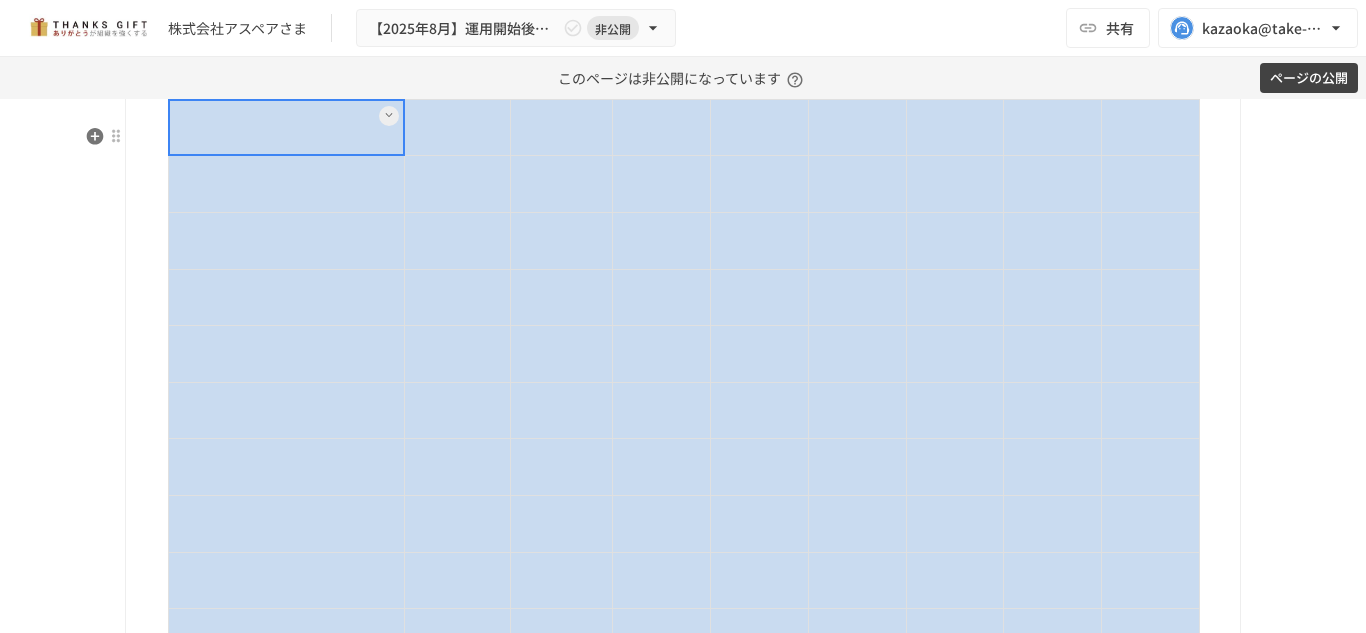 scroll, scrollTop: 5663, scrollLeft: 0, axis: vertical 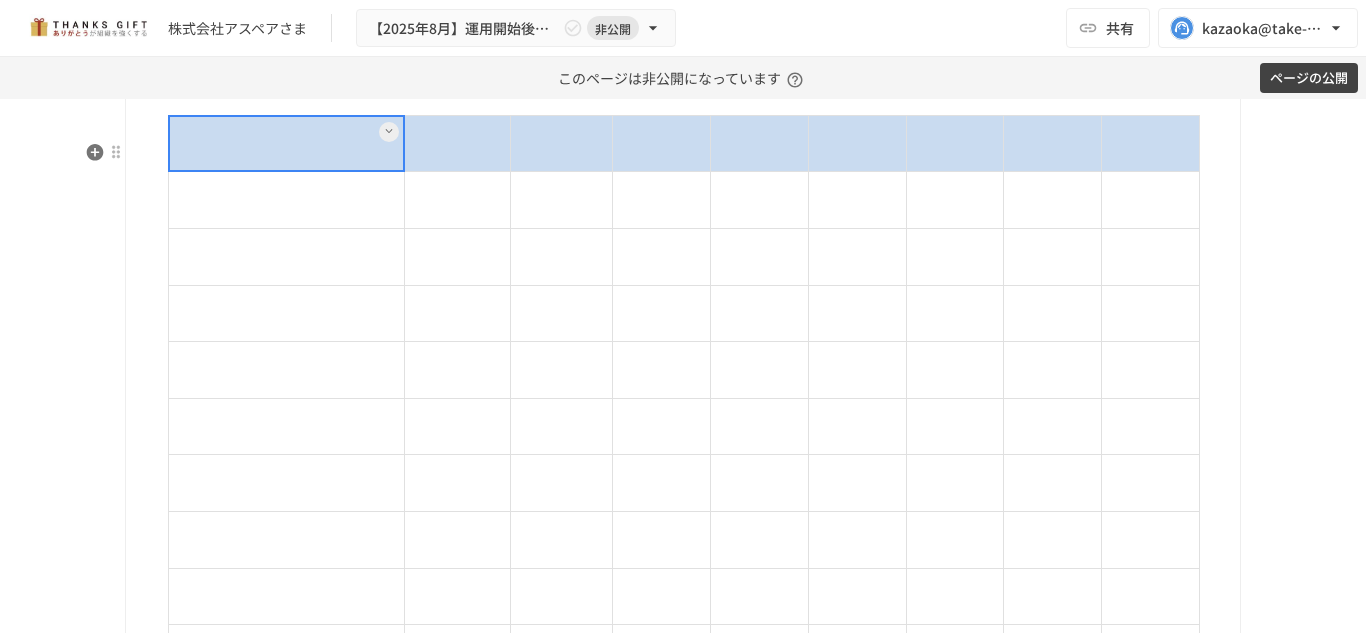 drag, startPoint x: 358, startPoint y: 243, endPoint x: 1142, endPoint y: 255, distance: 784.09186 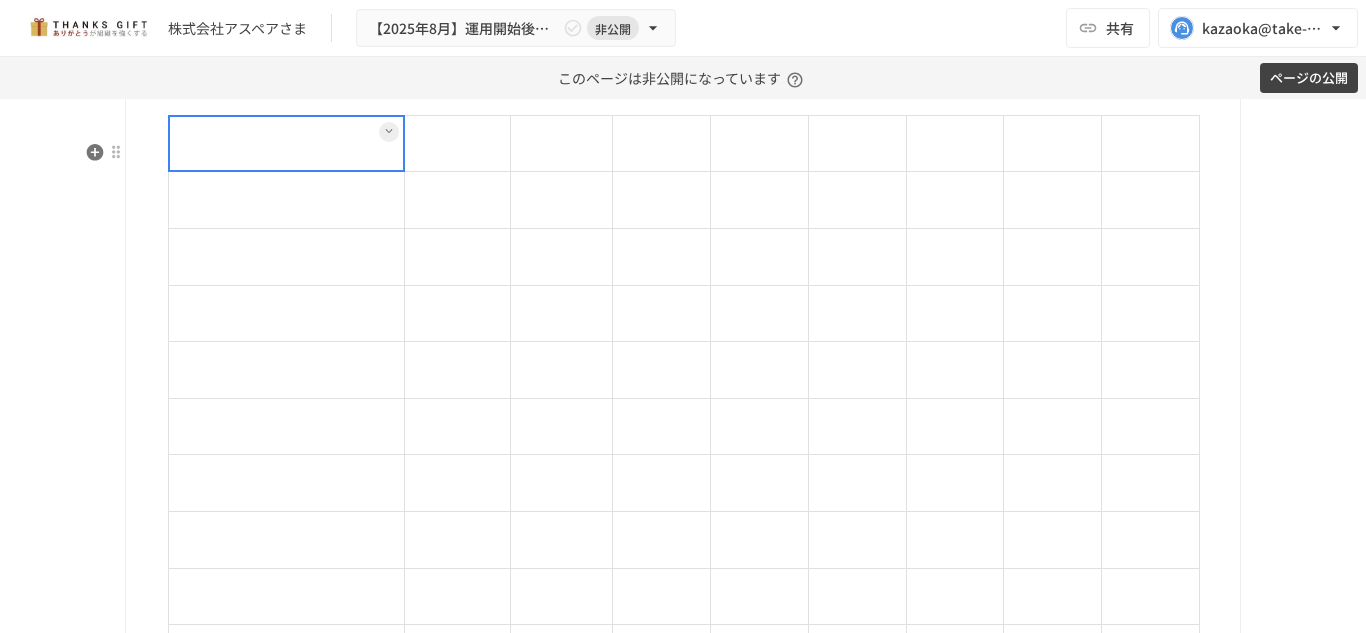 click at bounding box center (389, 132) 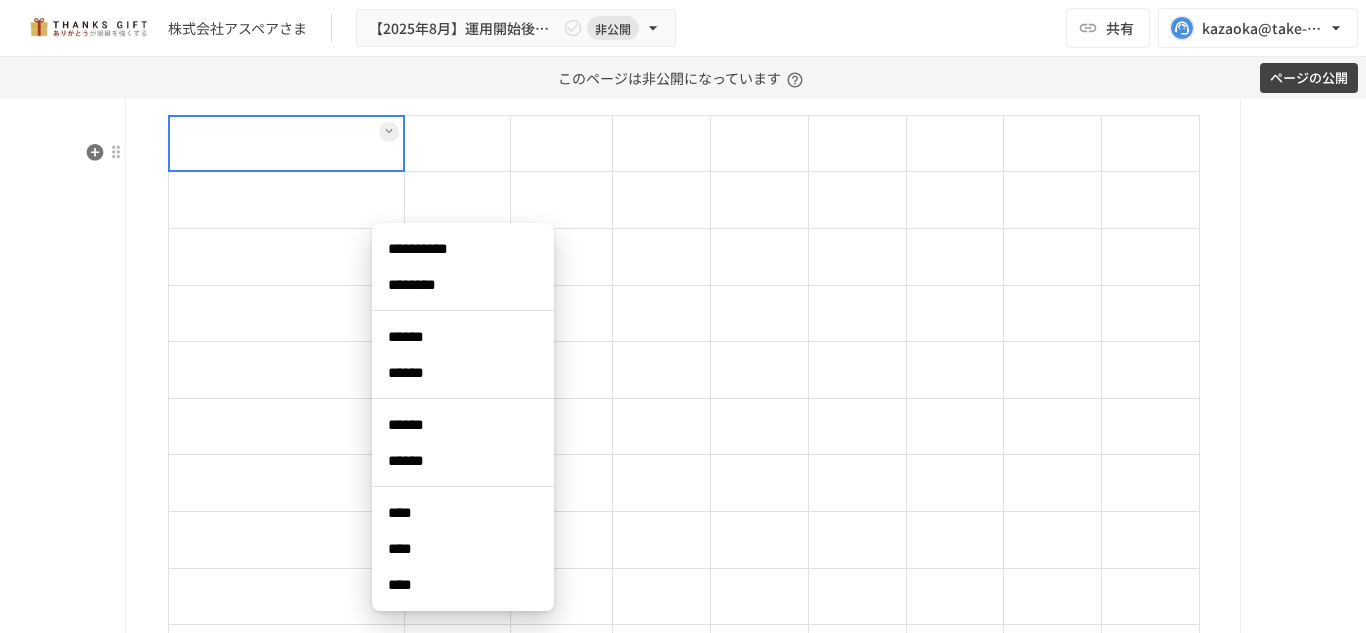 click on "****" at bounding box center (463, 513) 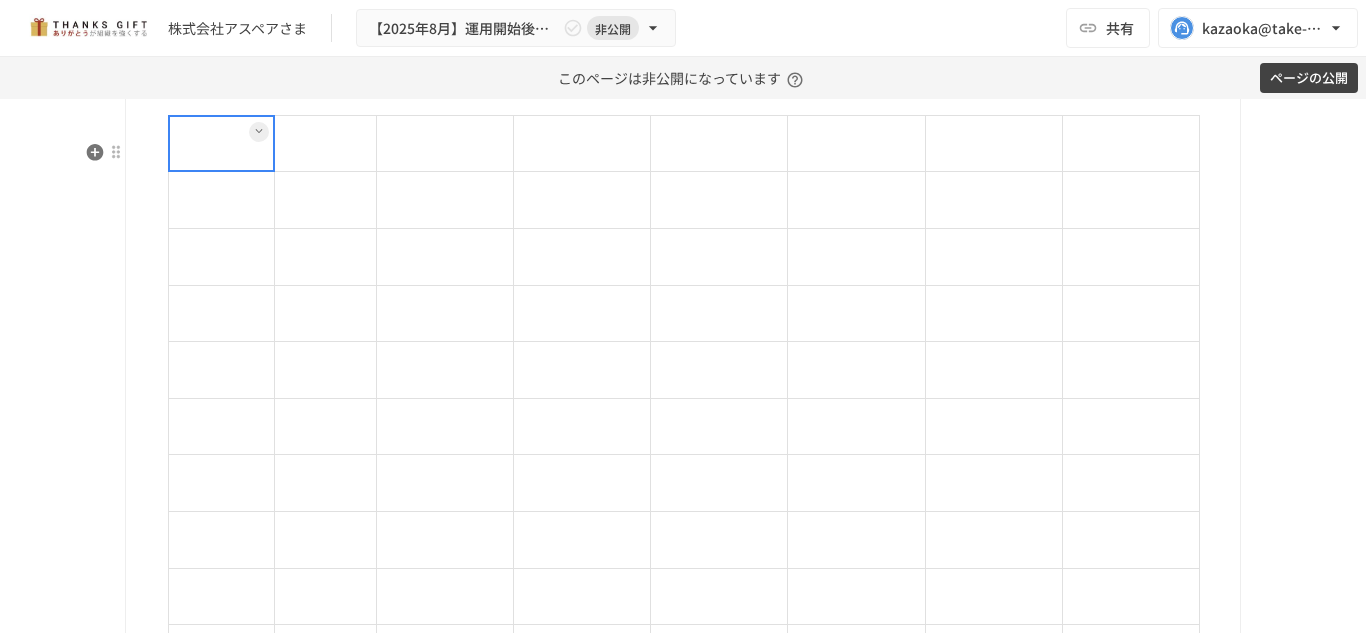 click at bounding box center [222, 143] 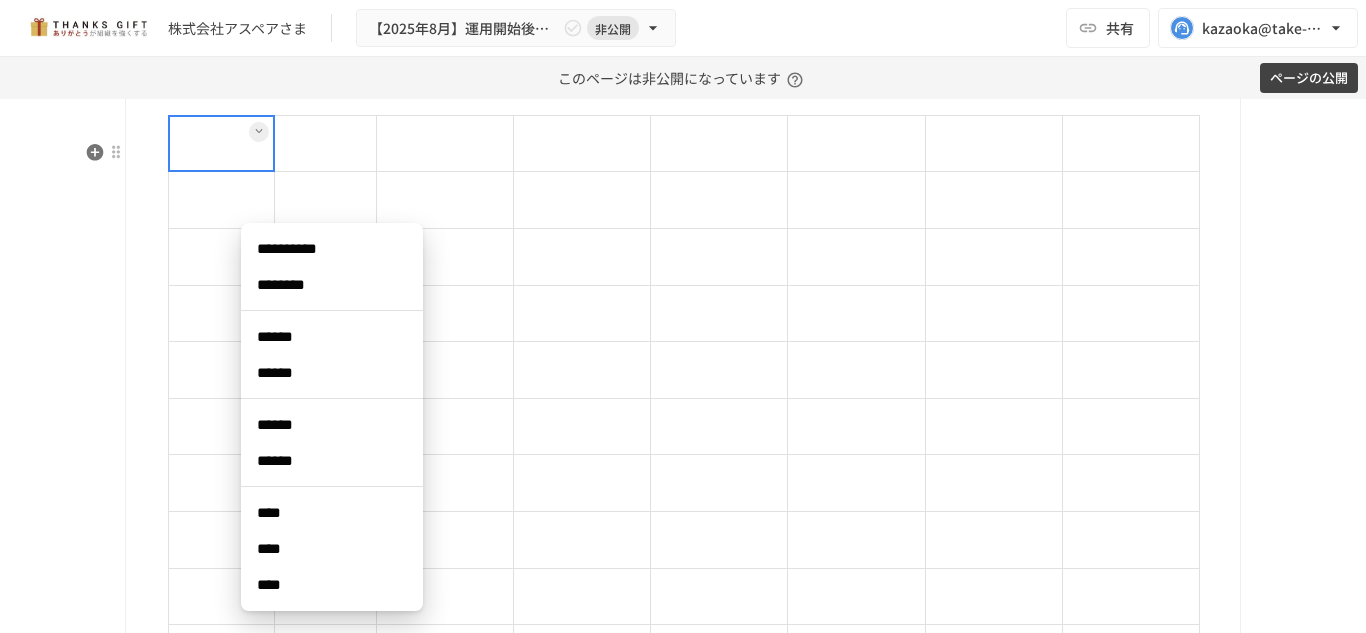 click on "****" at bounding box center (332, 513) 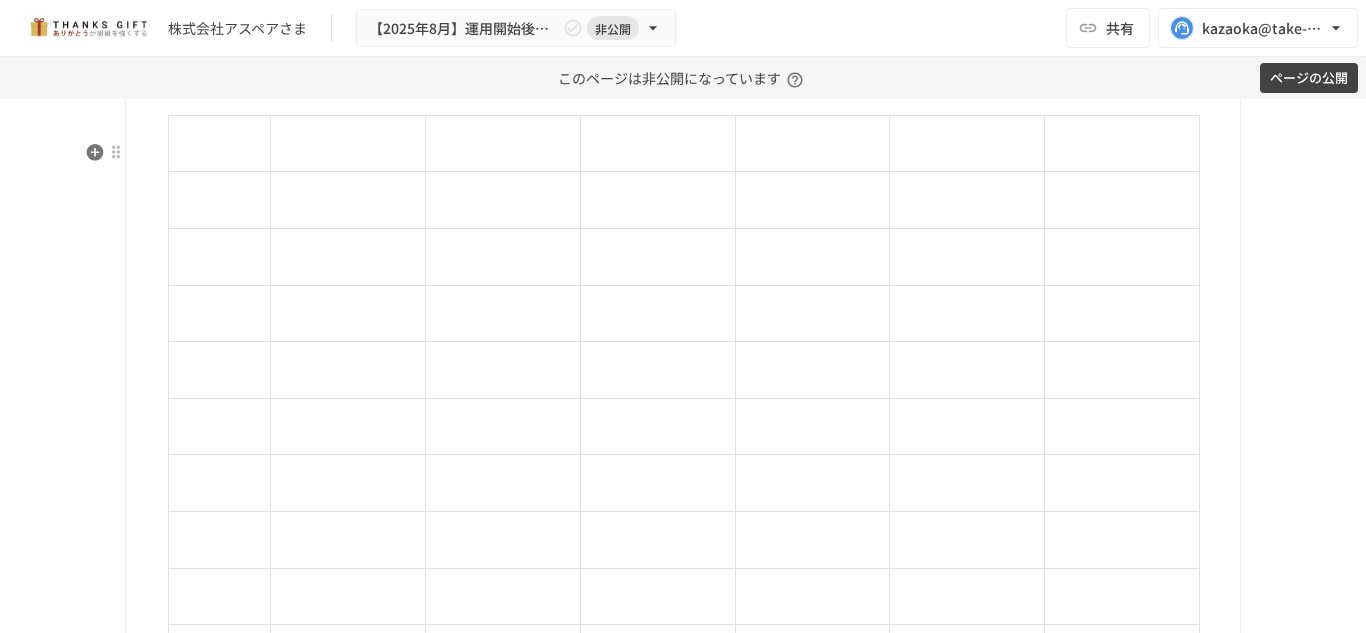 click on "*******" at bounding box center [681, 65] 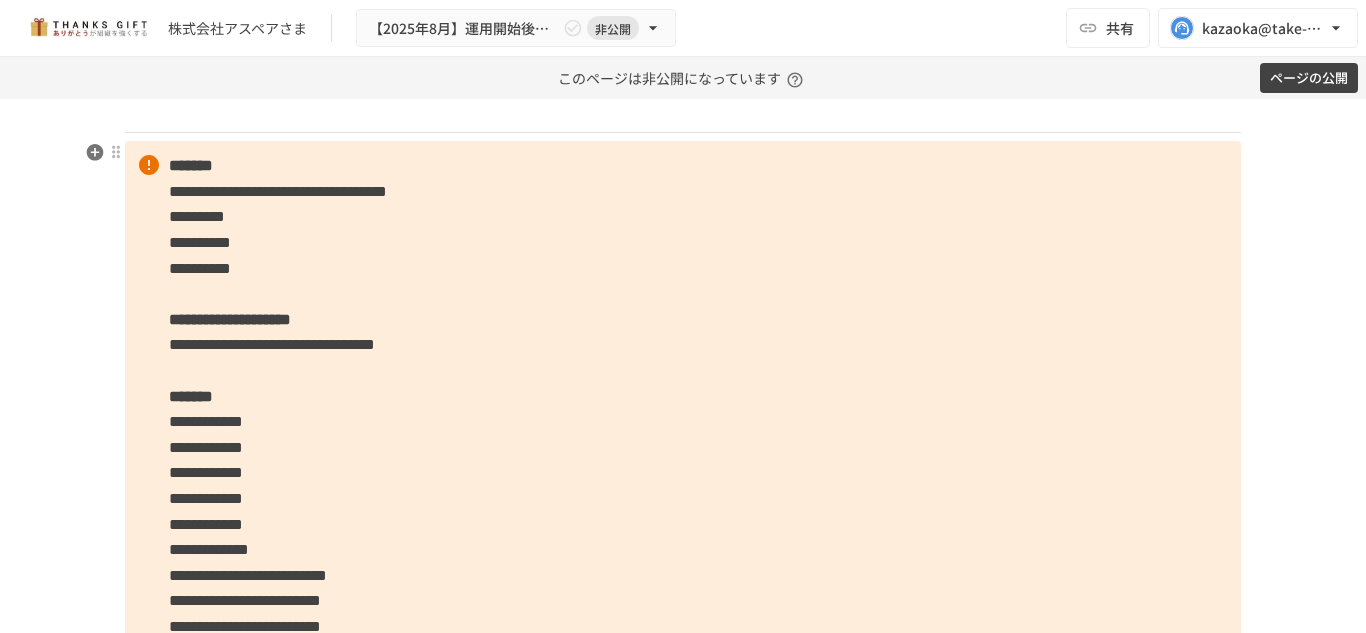 click on "*******" at bounding box center (190, 64) 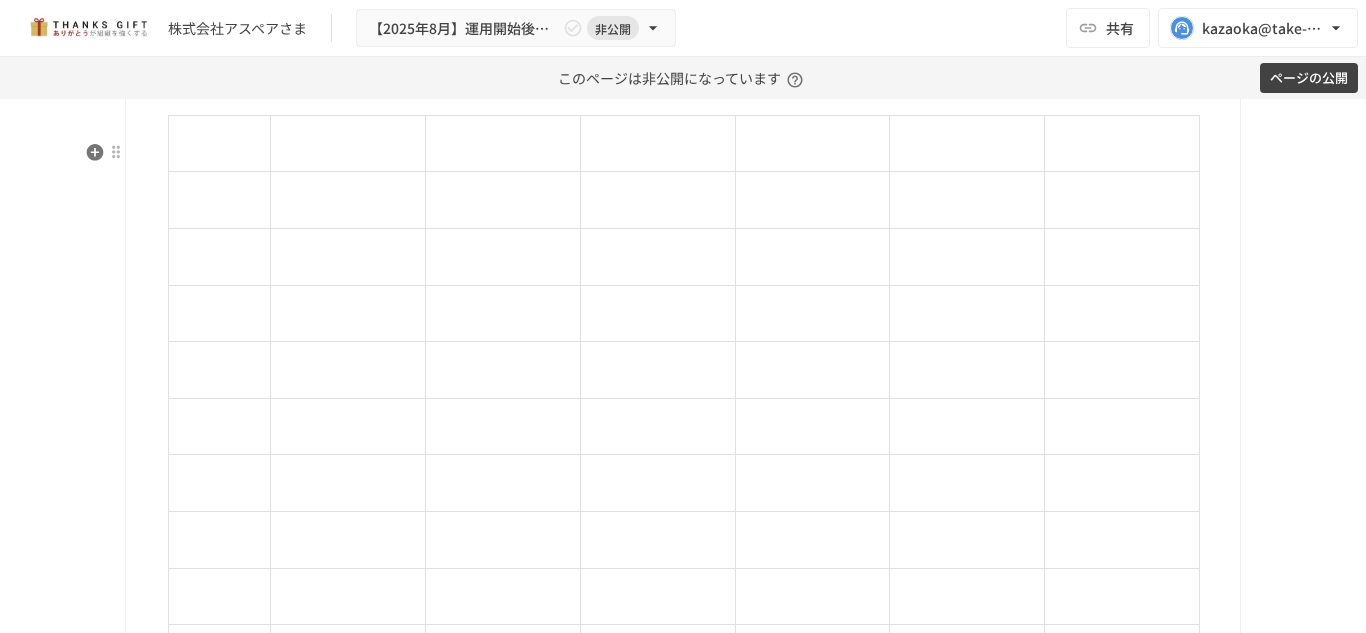 click on "*******" at bounding box center (190, 64) 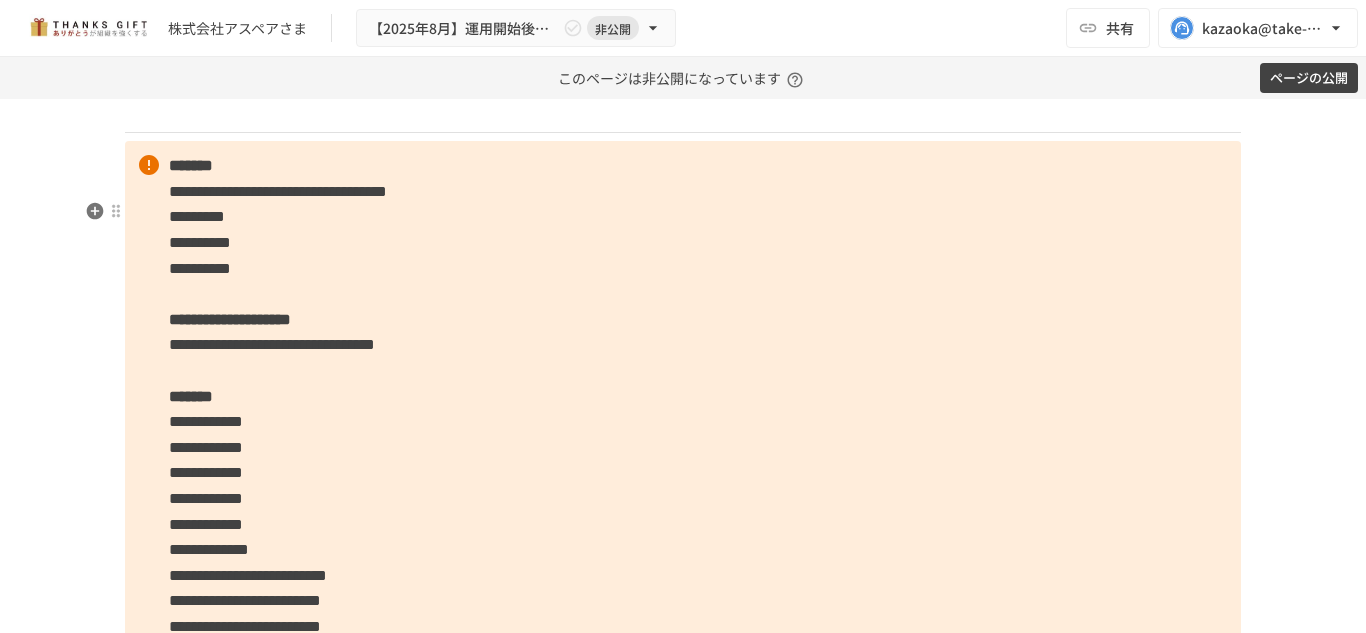 click at bounding box center (683, 111) 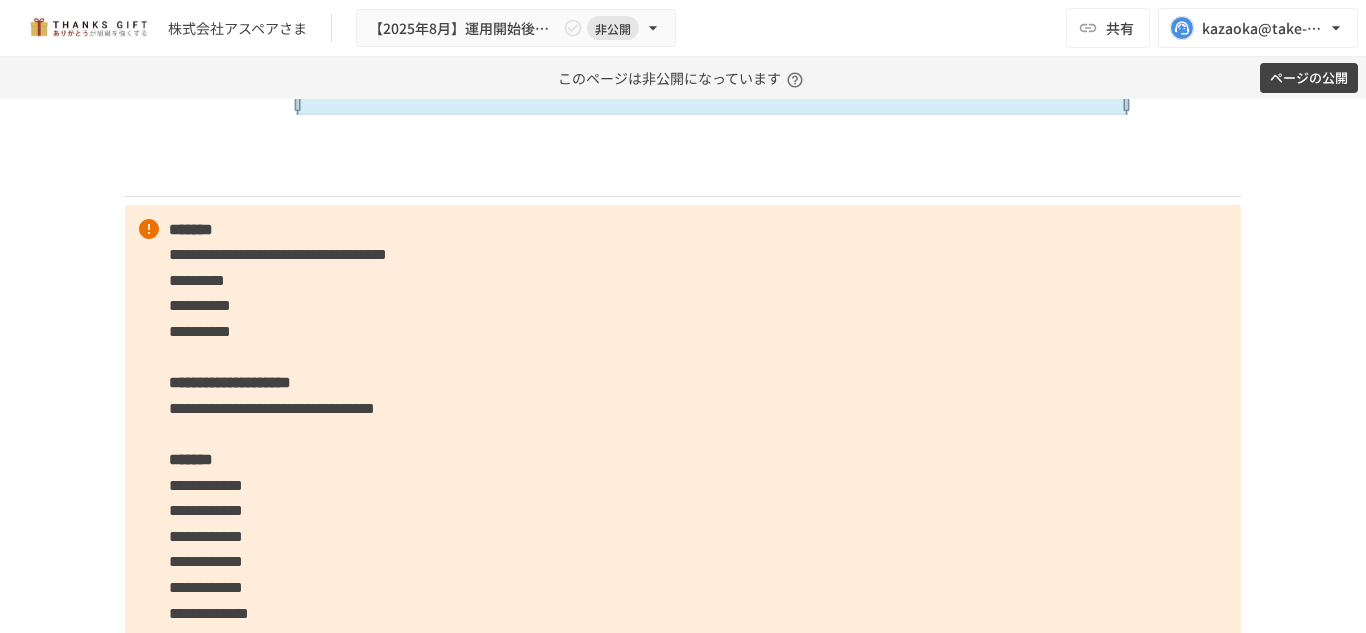 scroll, scrollTop: 5539, scrollLeft: 0, axis: vertical 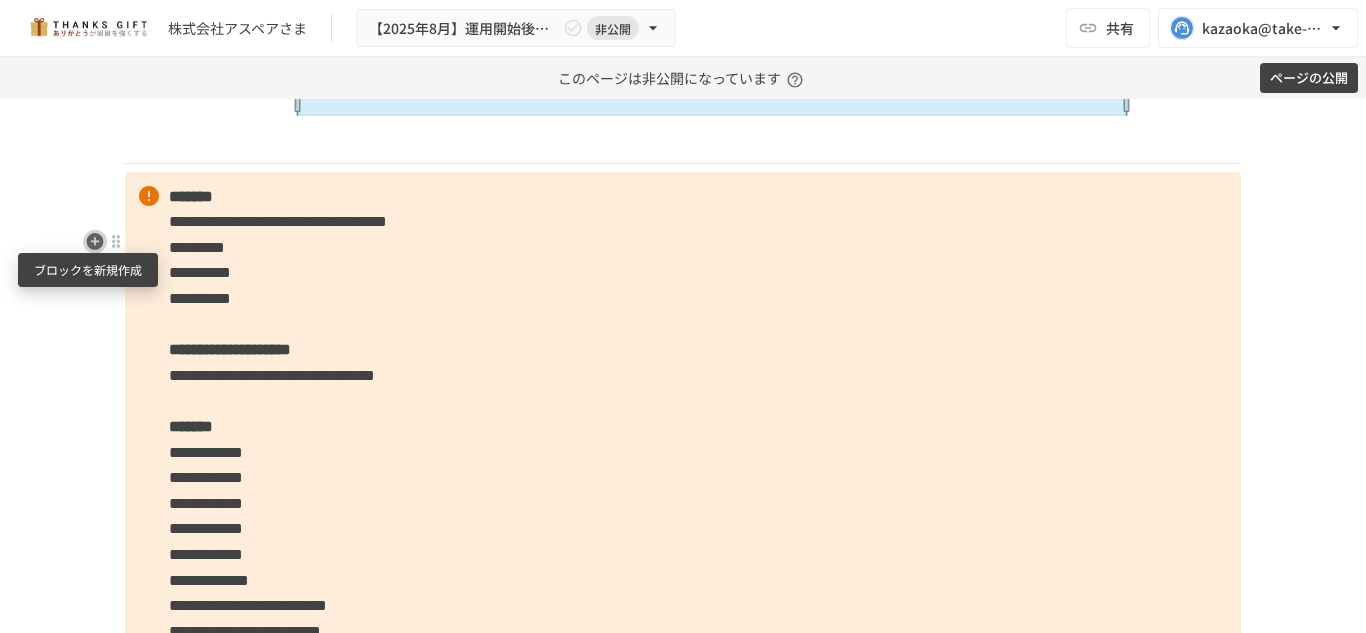 click 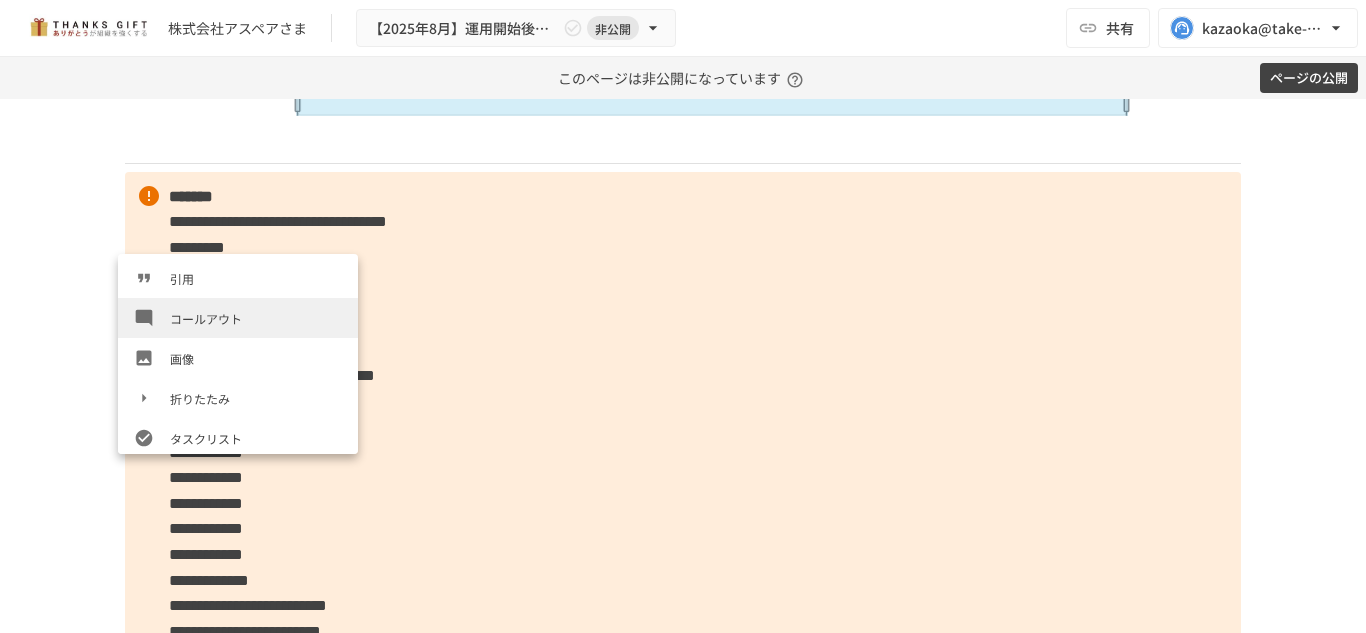 scroll, scrollTop: 335, scrollLeft: 0, axis: vertical 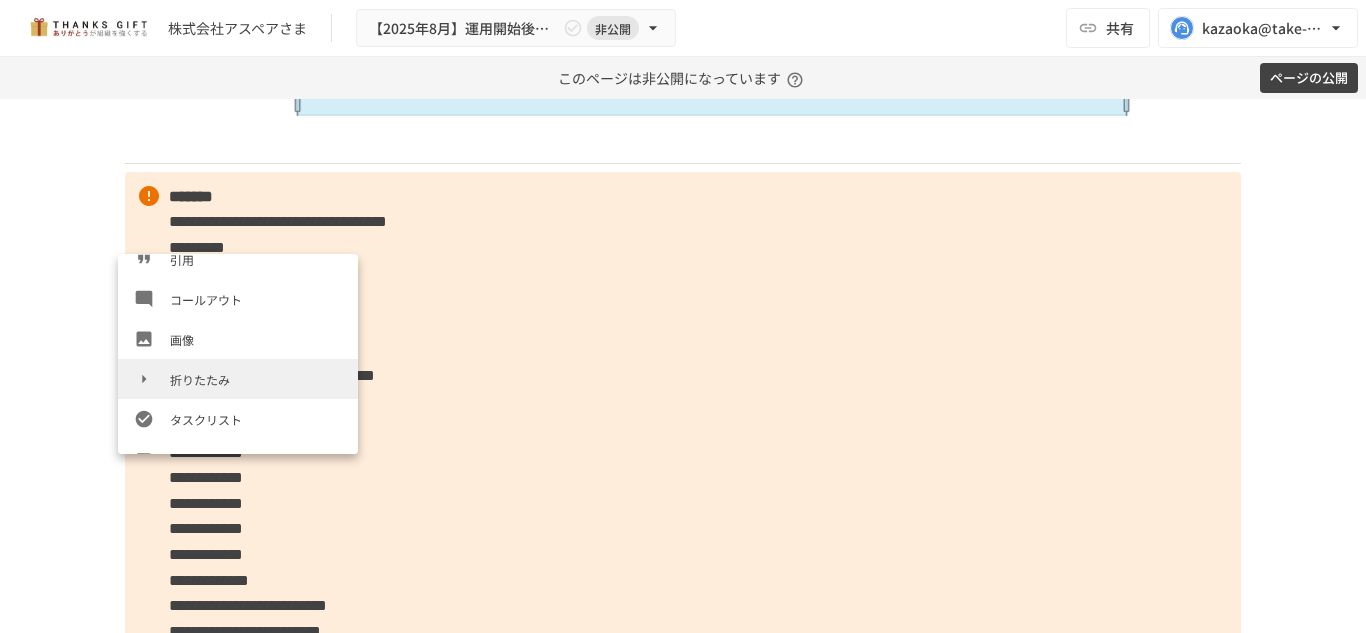 click on "折りたたみ" at bounding box center [256, 379] 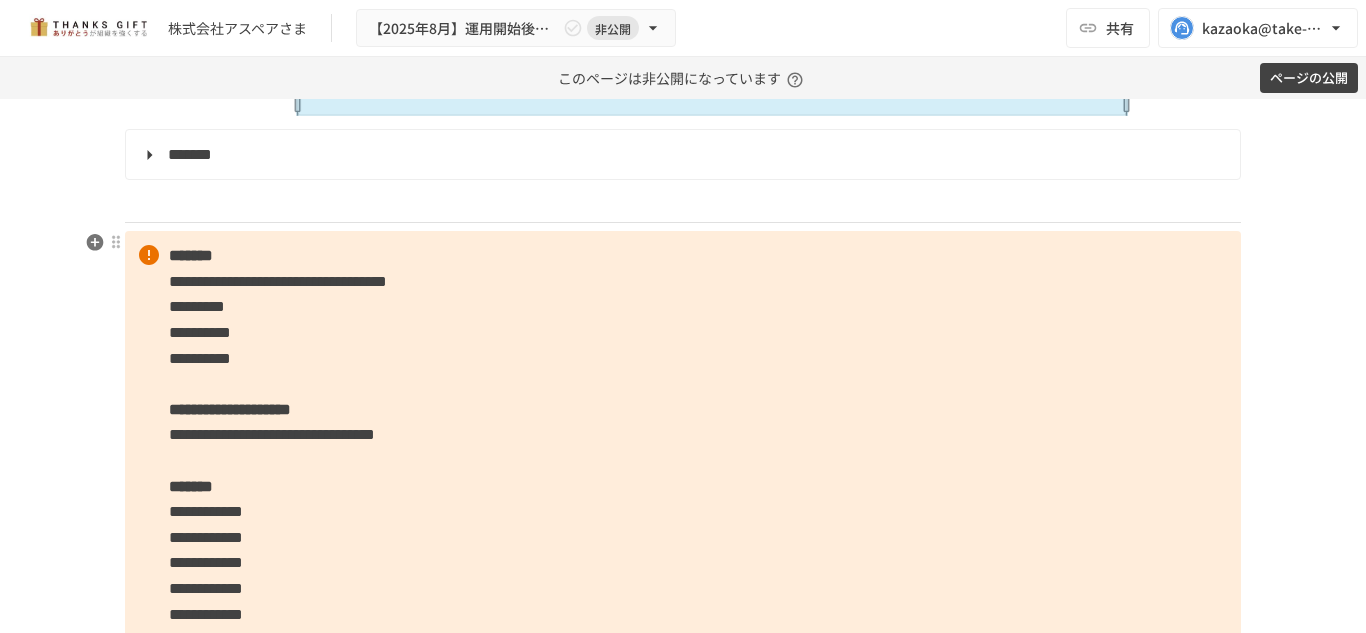 click on "*******" at bounding box center [681, 155] 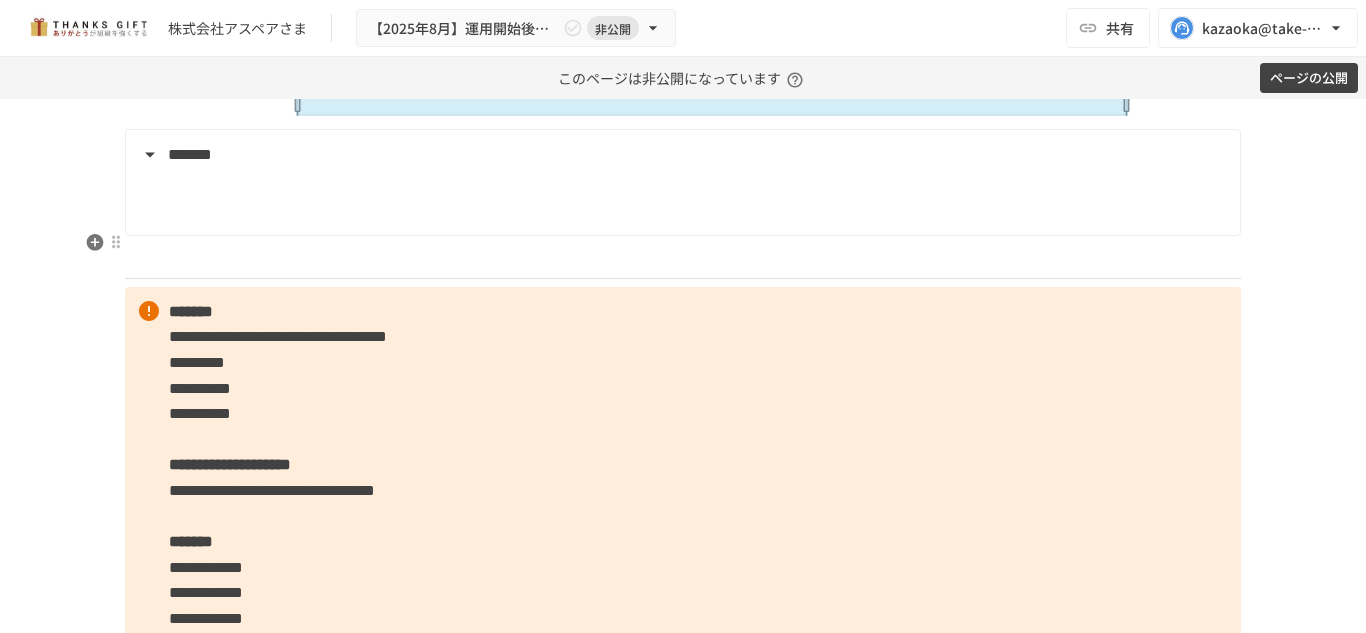 click at bounding box center [696, 201] 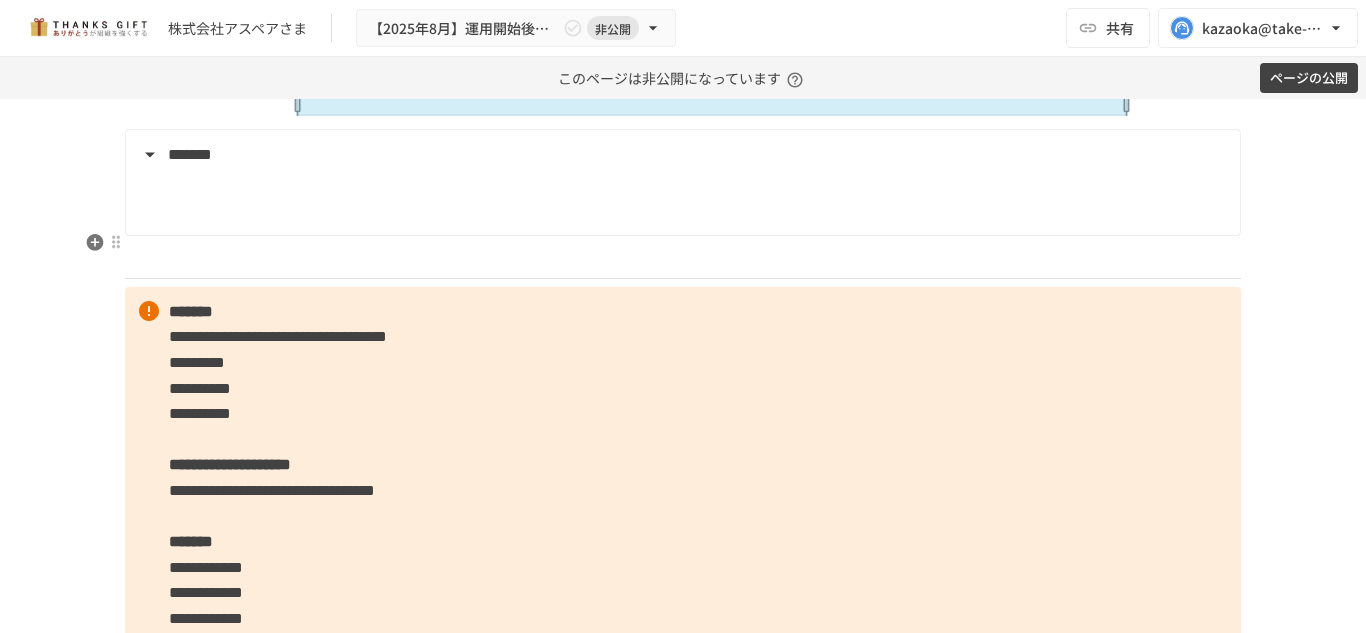 click at bounding box center [696, 201] 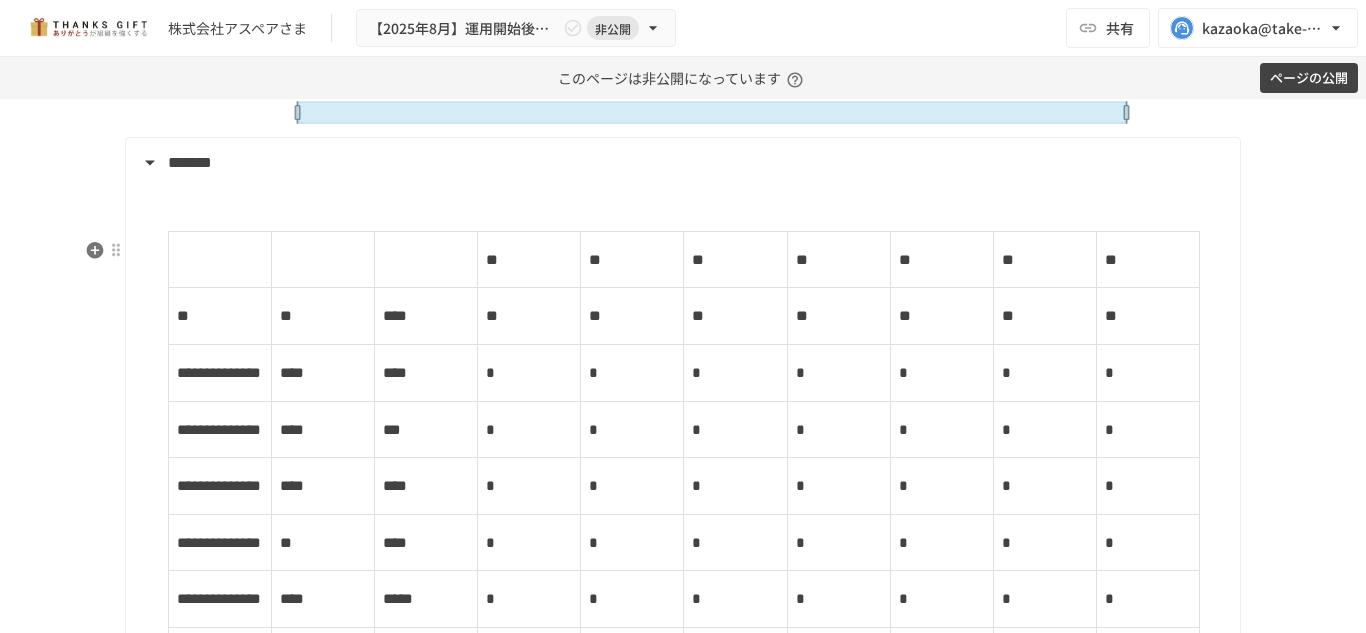 scroll, scrollTop: 5532, scrollLeft: 0, axis: vertical 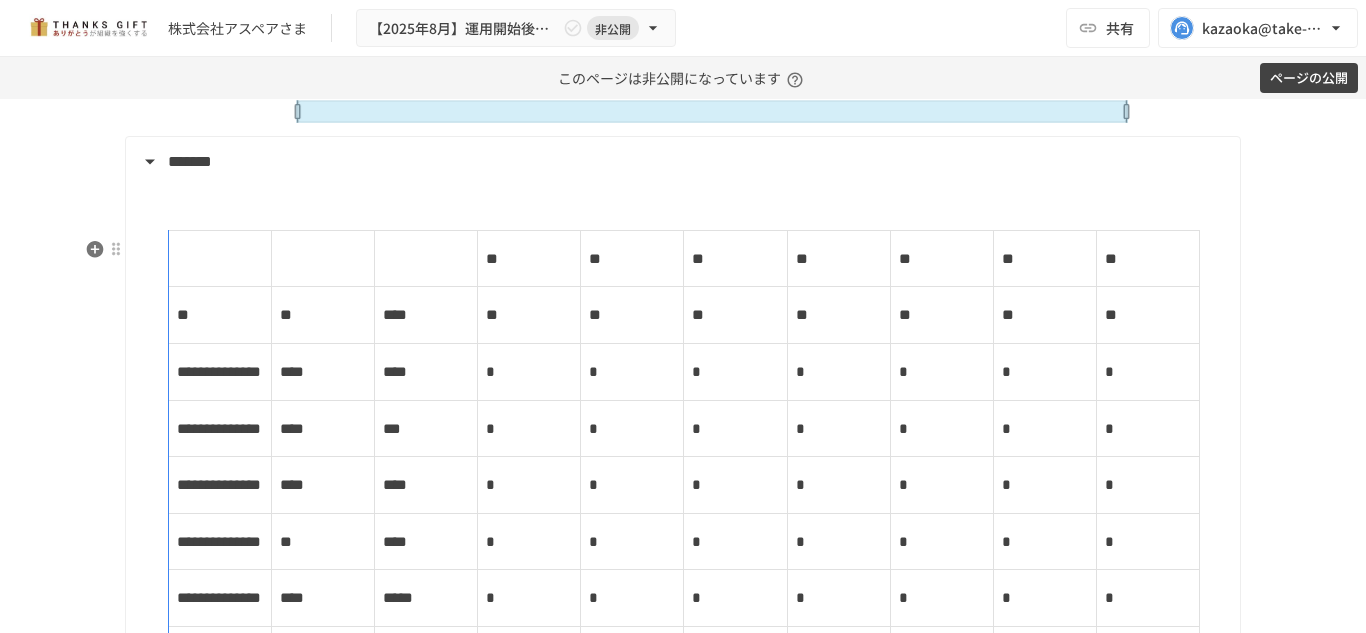click at bounding box center [271, 259] 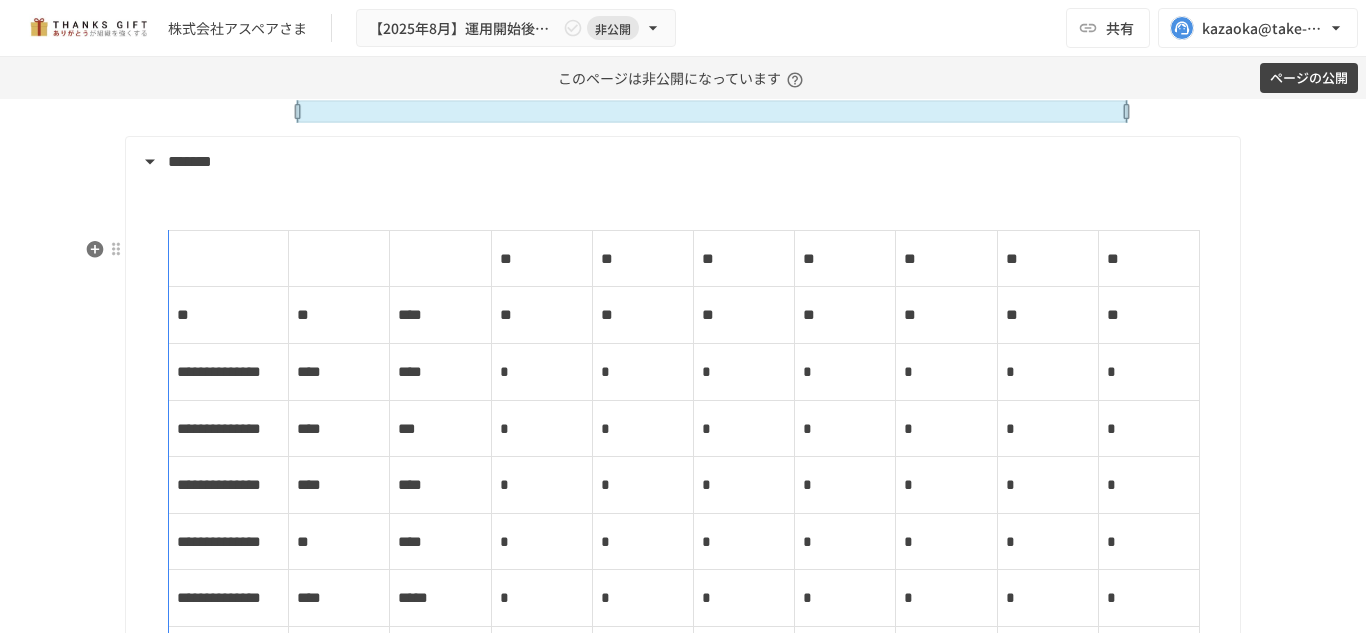 click at bounding box center (288, 259) 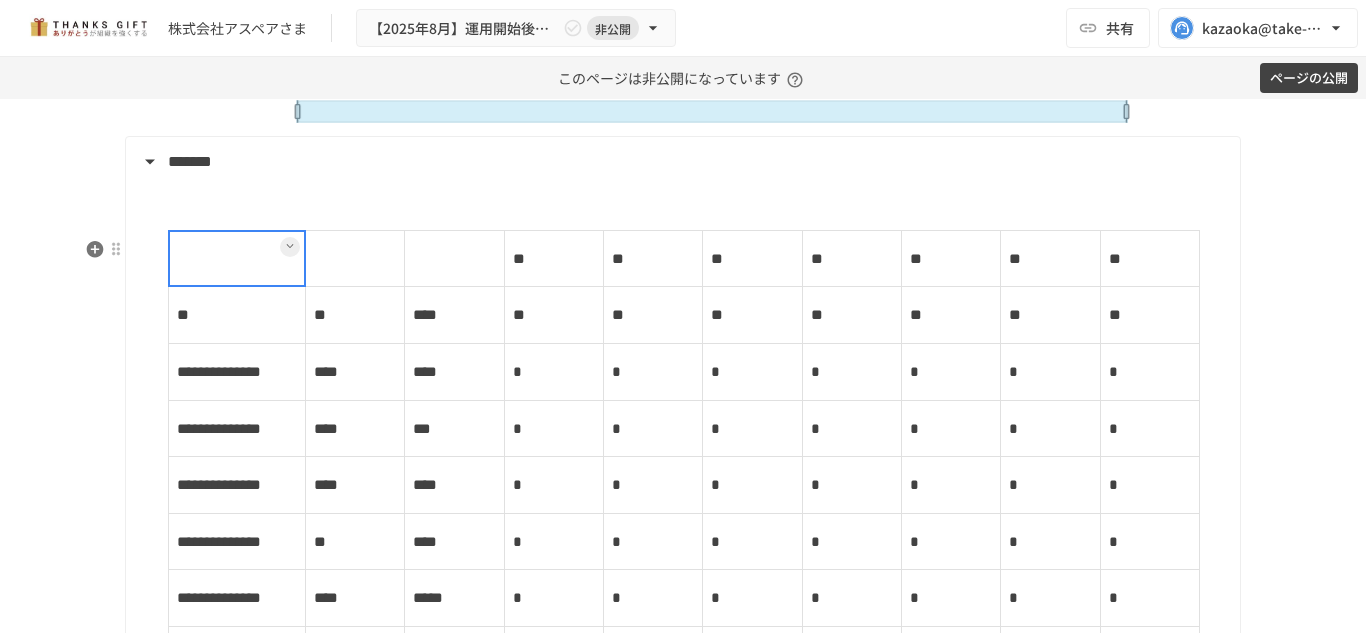 click at bounding box center (237, 258) 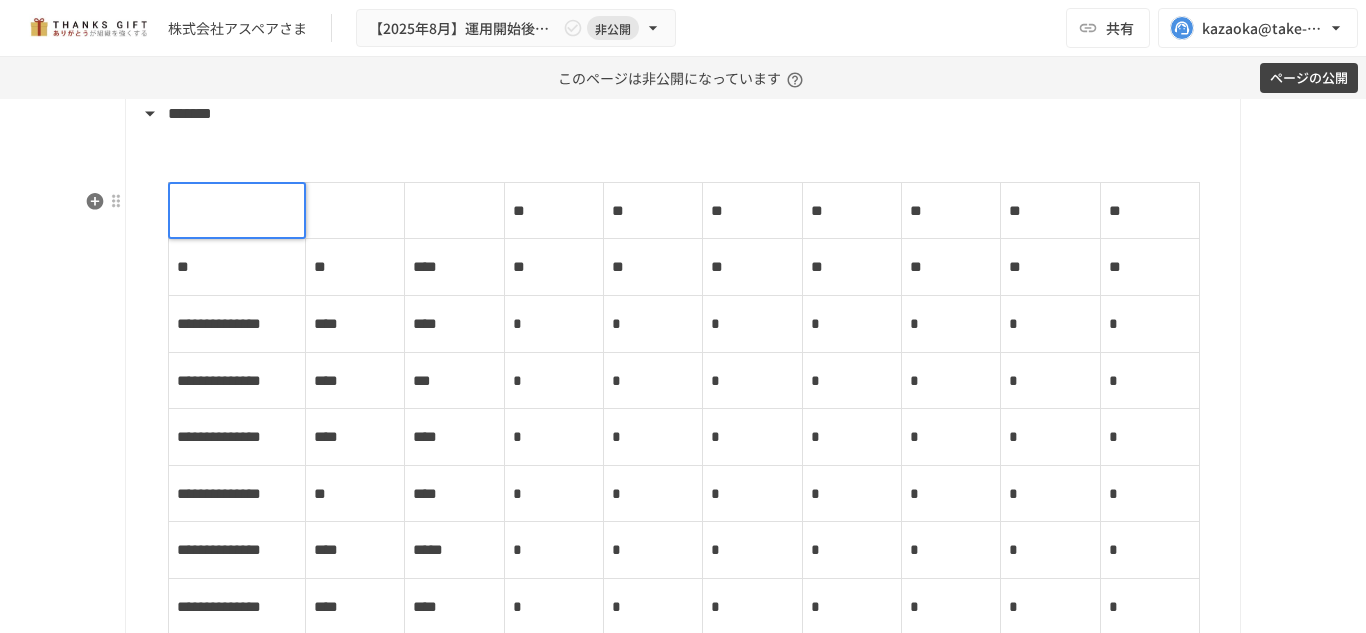 scroll, scrollTop: 5585, scrollLeft: 0, axis: vertical 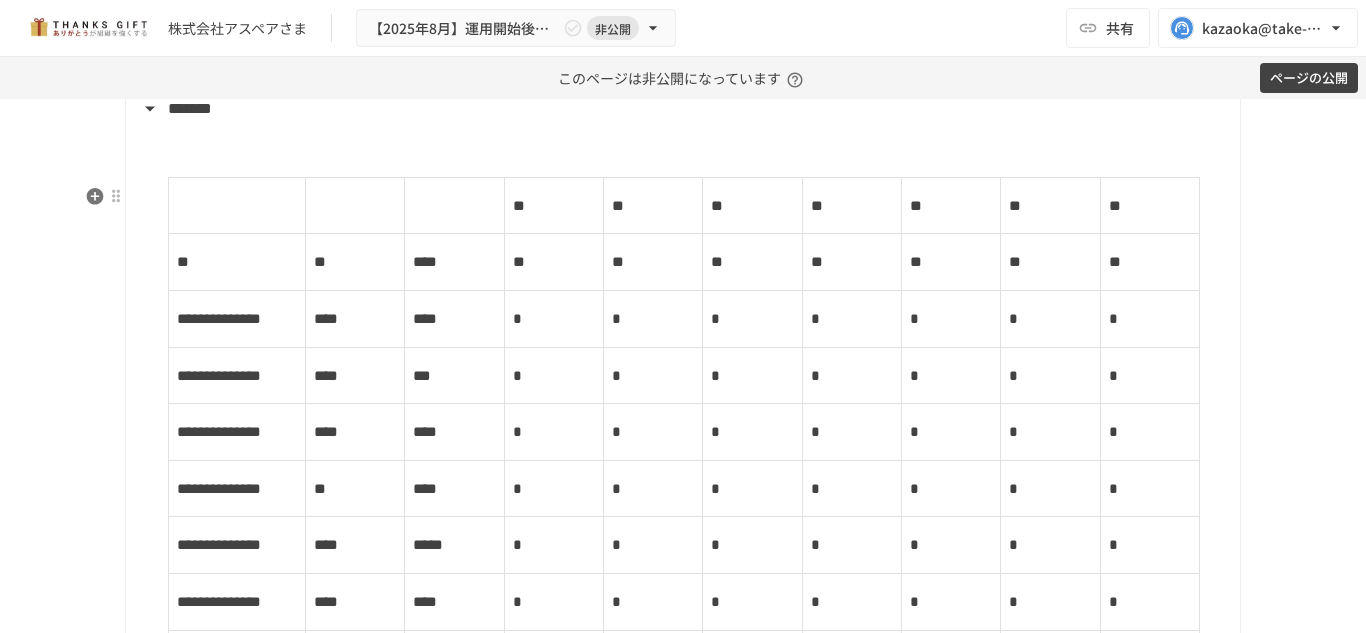 click on "*******" at bounding box center (681, 109) 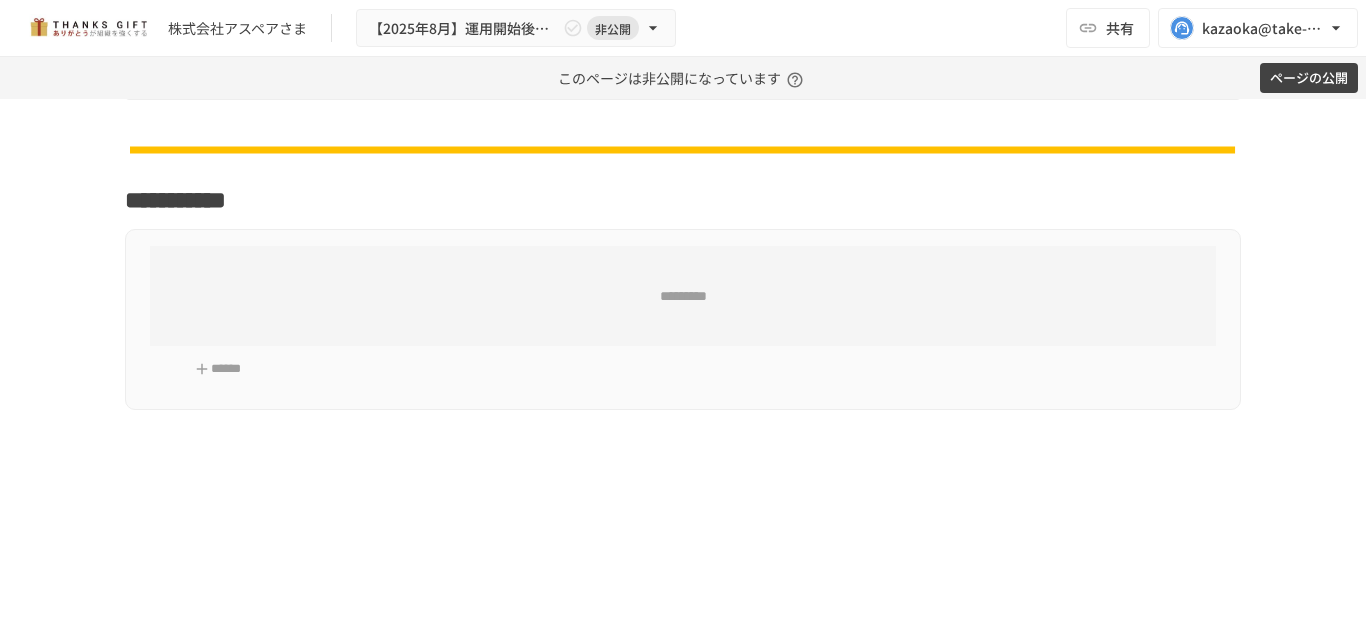 scroll, scrollTop: 9448, scrollLeft: 0, axis: vertical 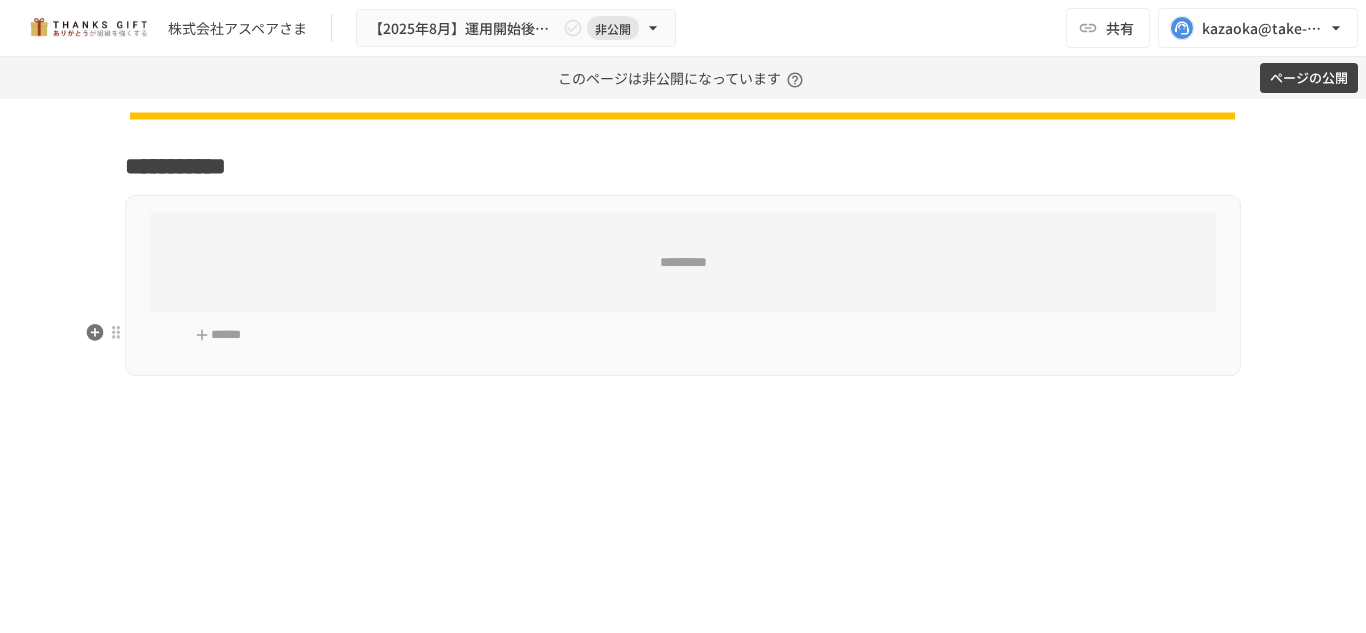 click on "*********" at bounding box center (683, 262) 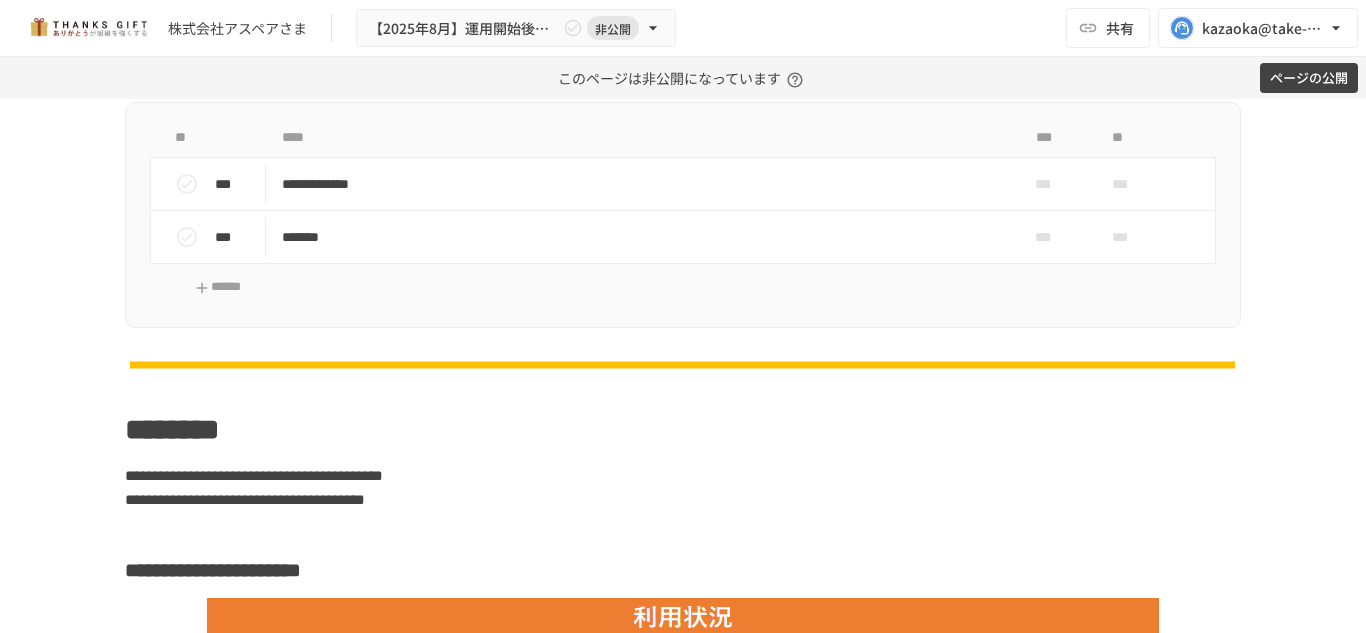 scroll, scrollTop: 2107, scrollLeft: 0, axis: vertical 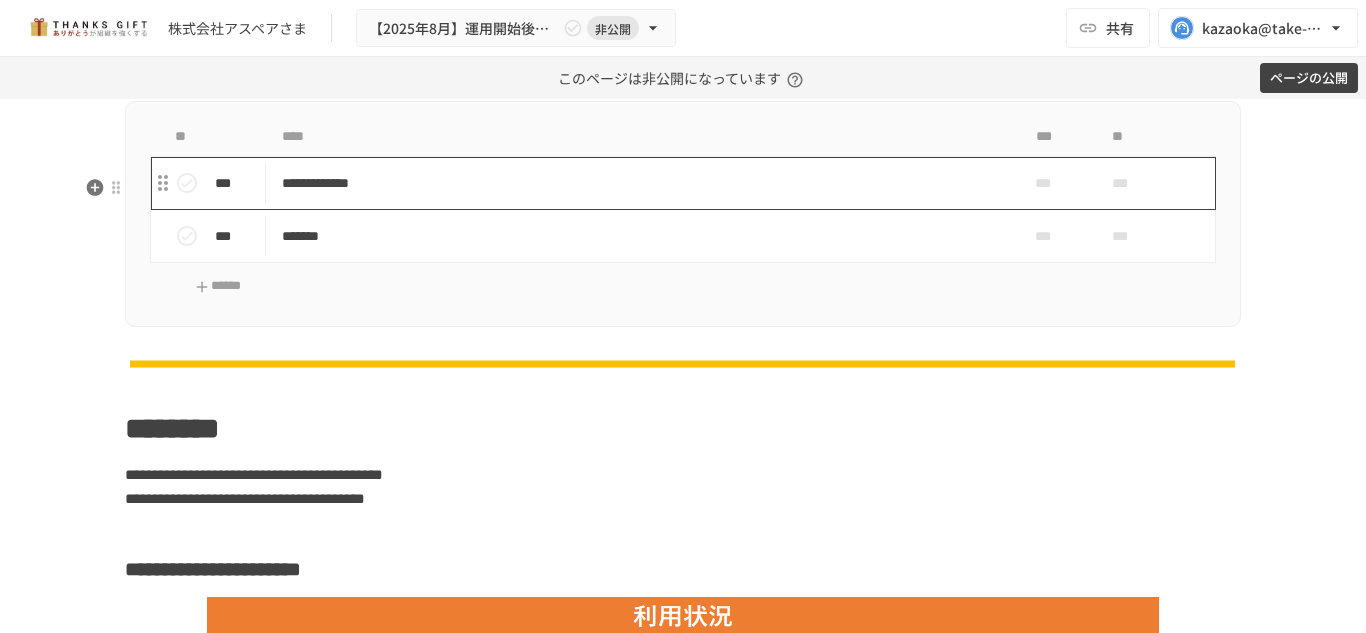 click on "**********" at bounding box center (641, 183) 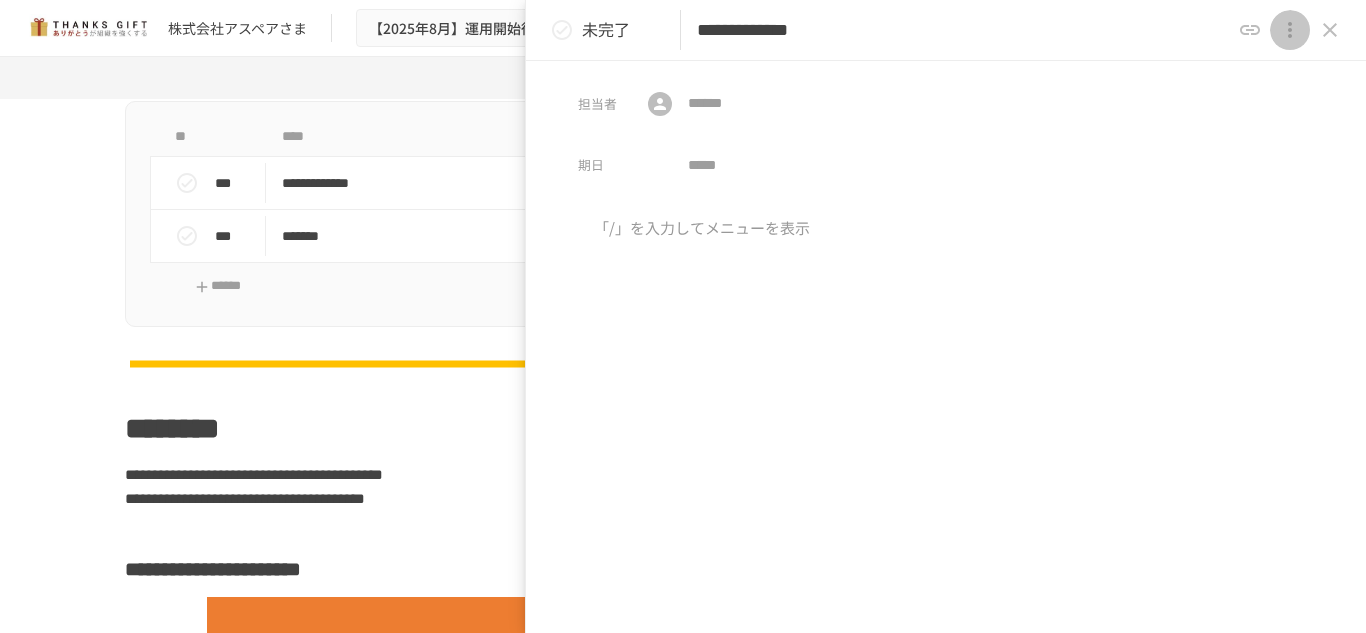 click 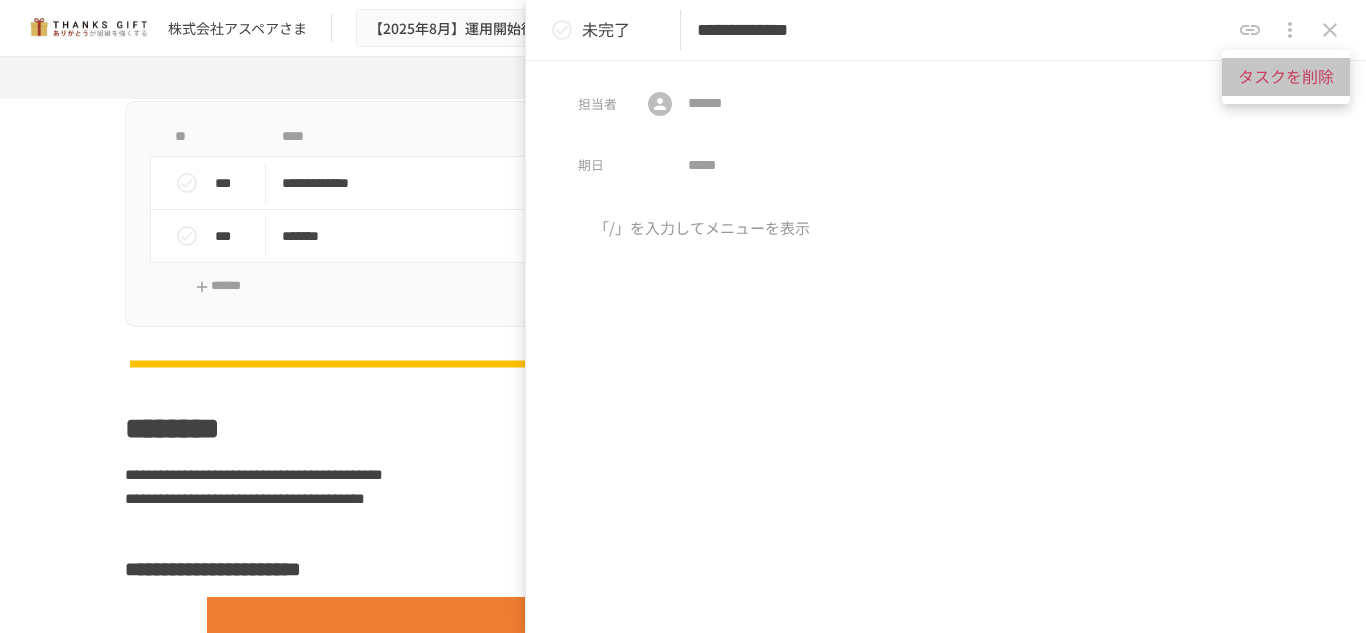click on "タスクを削除" at bounding box center (1286, 77) 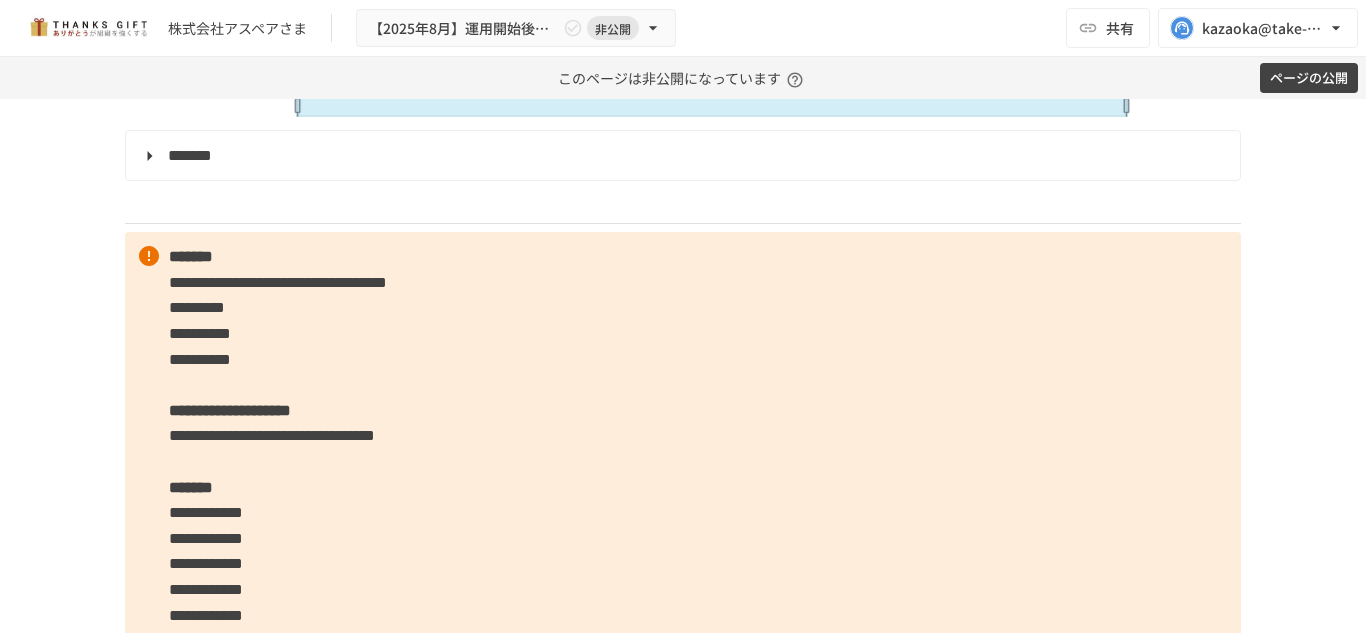 scroll, scrollTop: 5486, scrollLeft: 0, axis: vertical 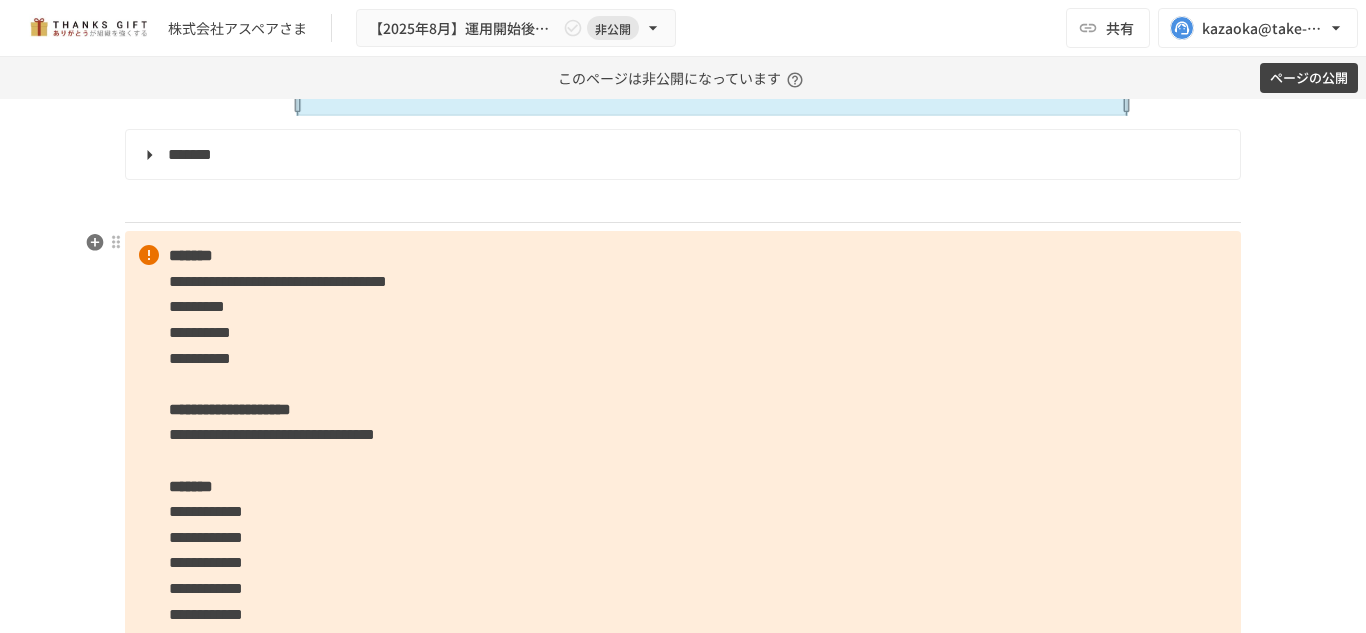 click on "*******" at bounding box center [681, 155] 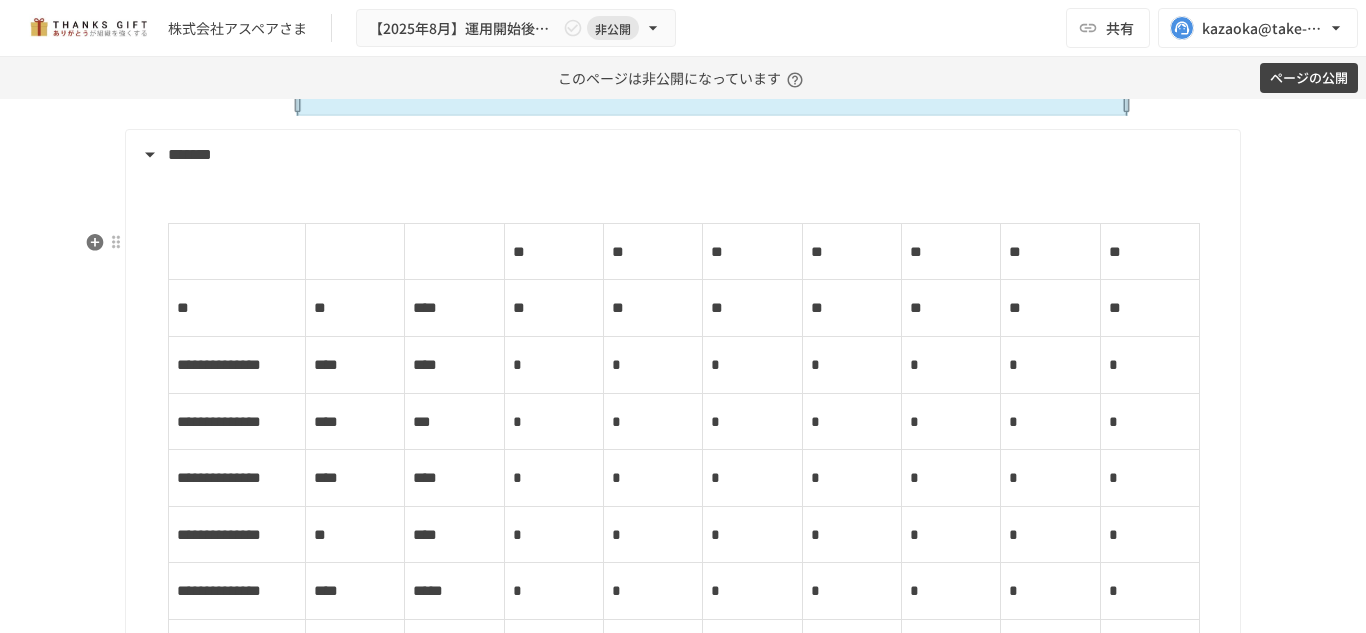 click on "*******" at bounding box center [681, 155] 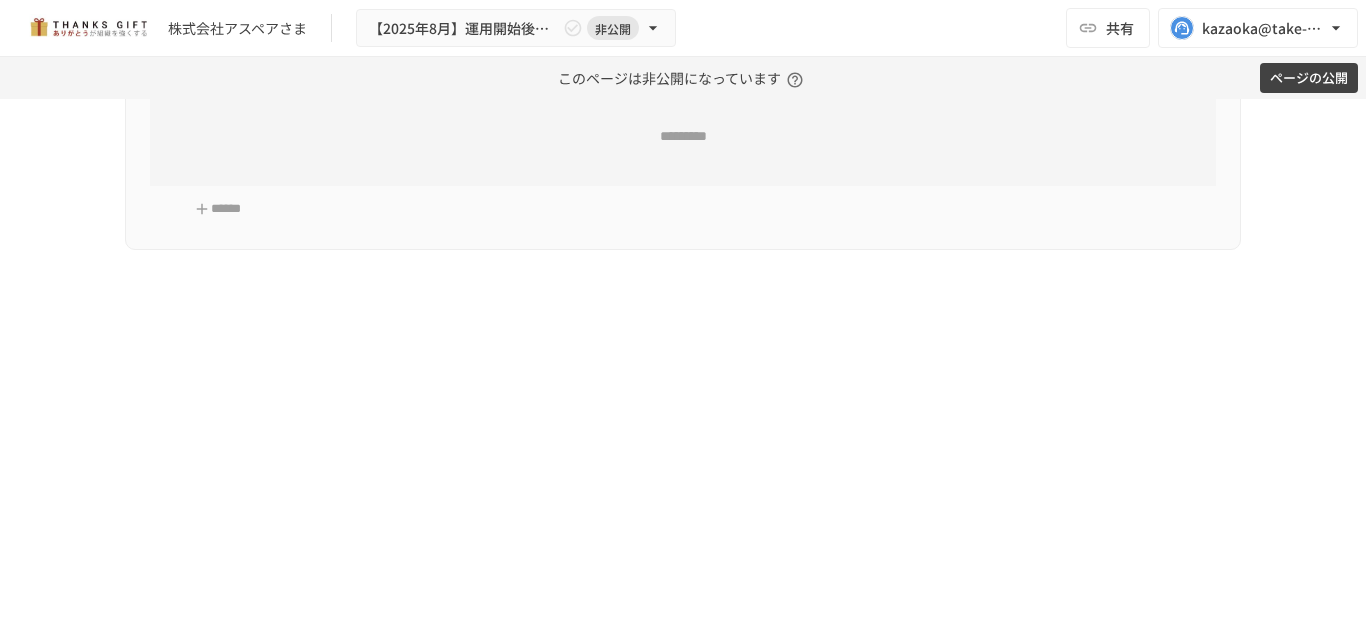 scroll, scrollTop: 9932, scrollLeft: 0, axis: vertical 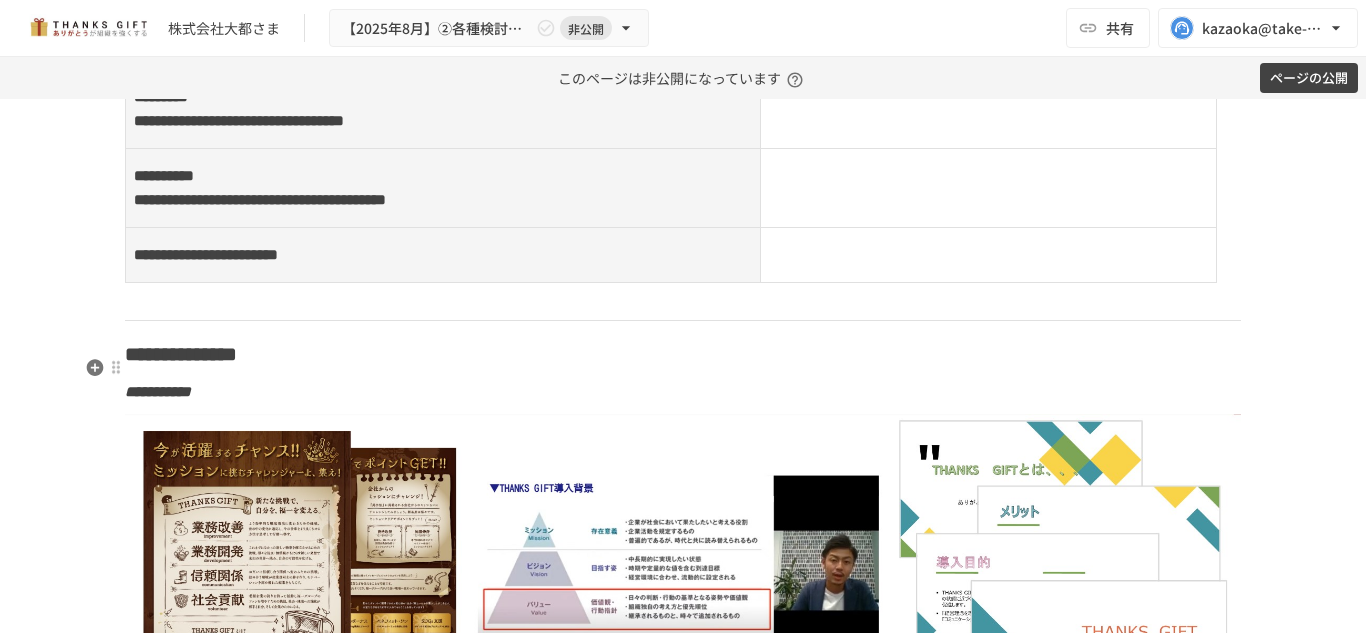 click on "***** *****" at bounding box center (683, -143) 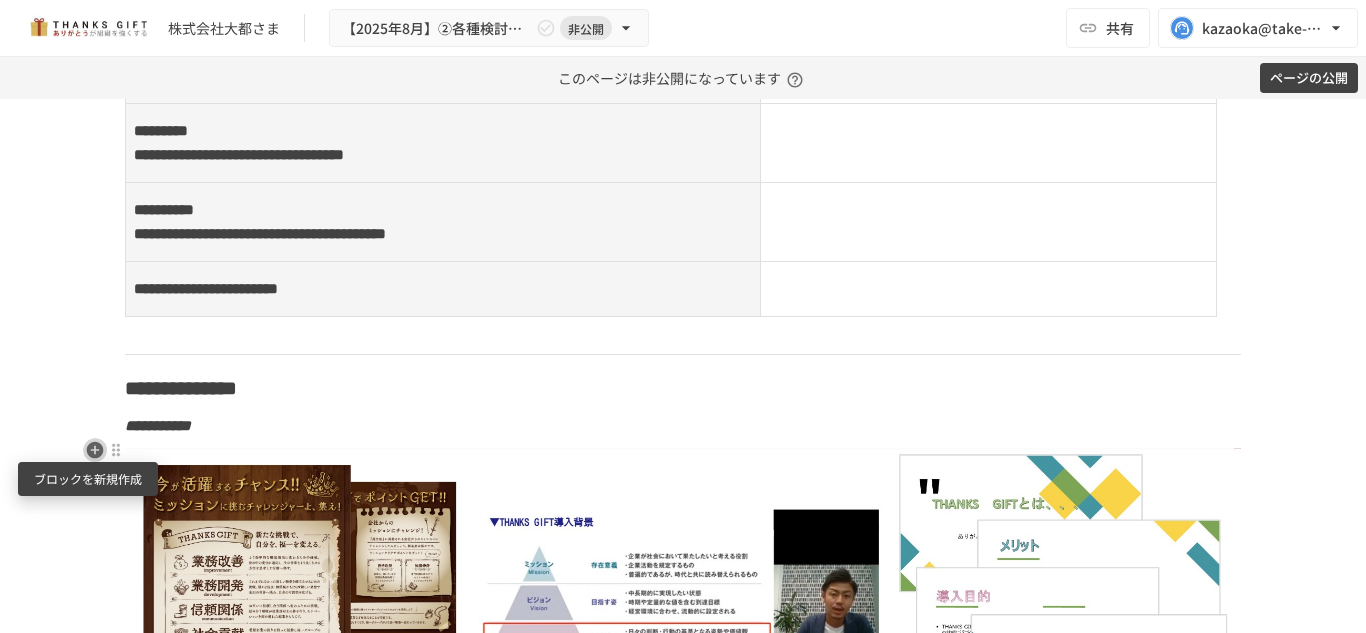 click 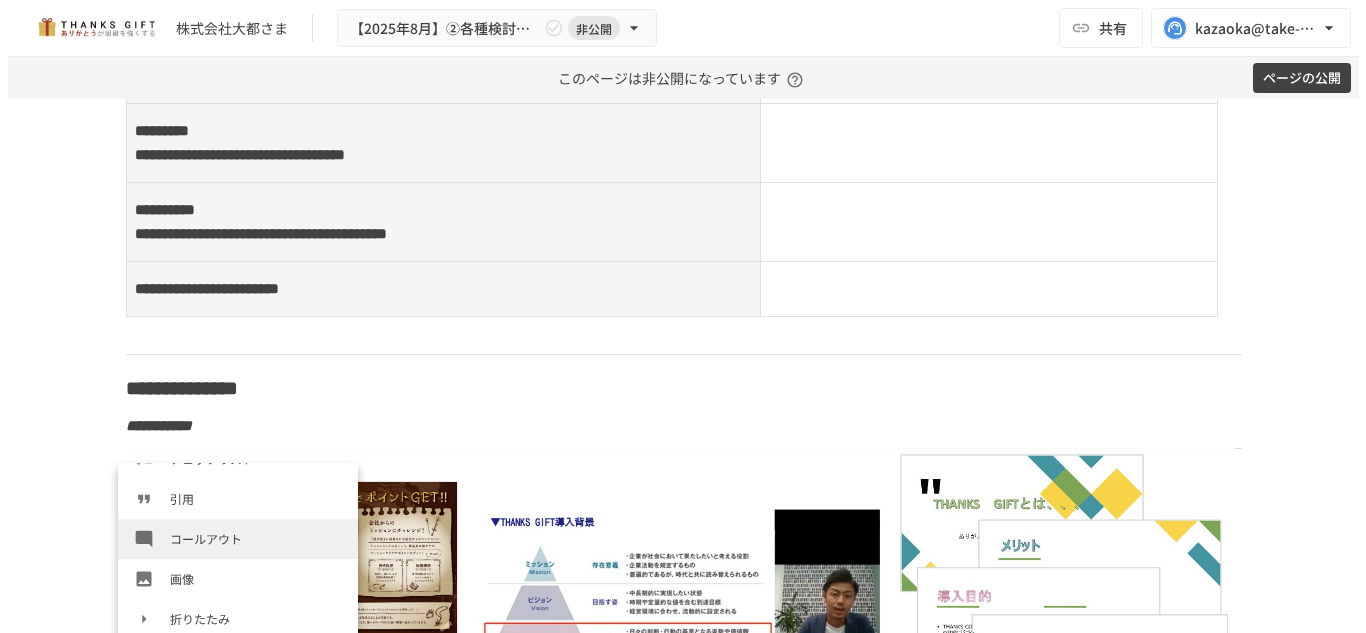 scroll, scrollTop: 305, scrollLeft: 0, axis: vertical 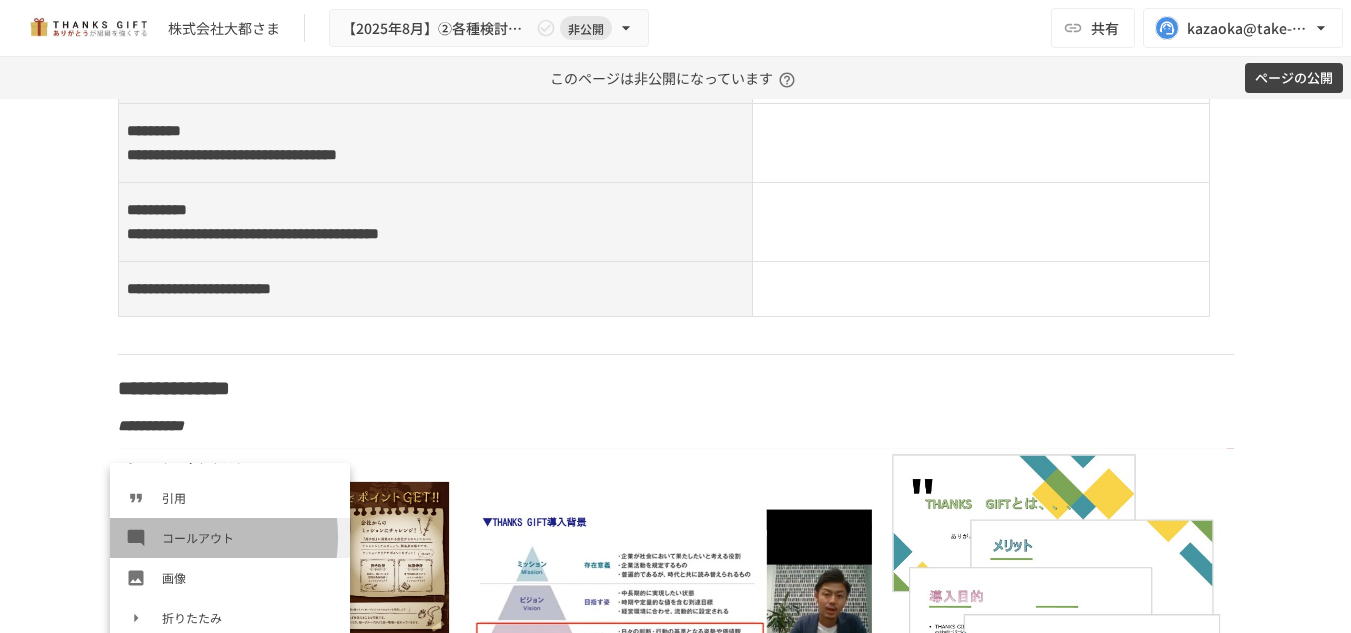 click on "コールアウト" at bounding box center (248, 537) 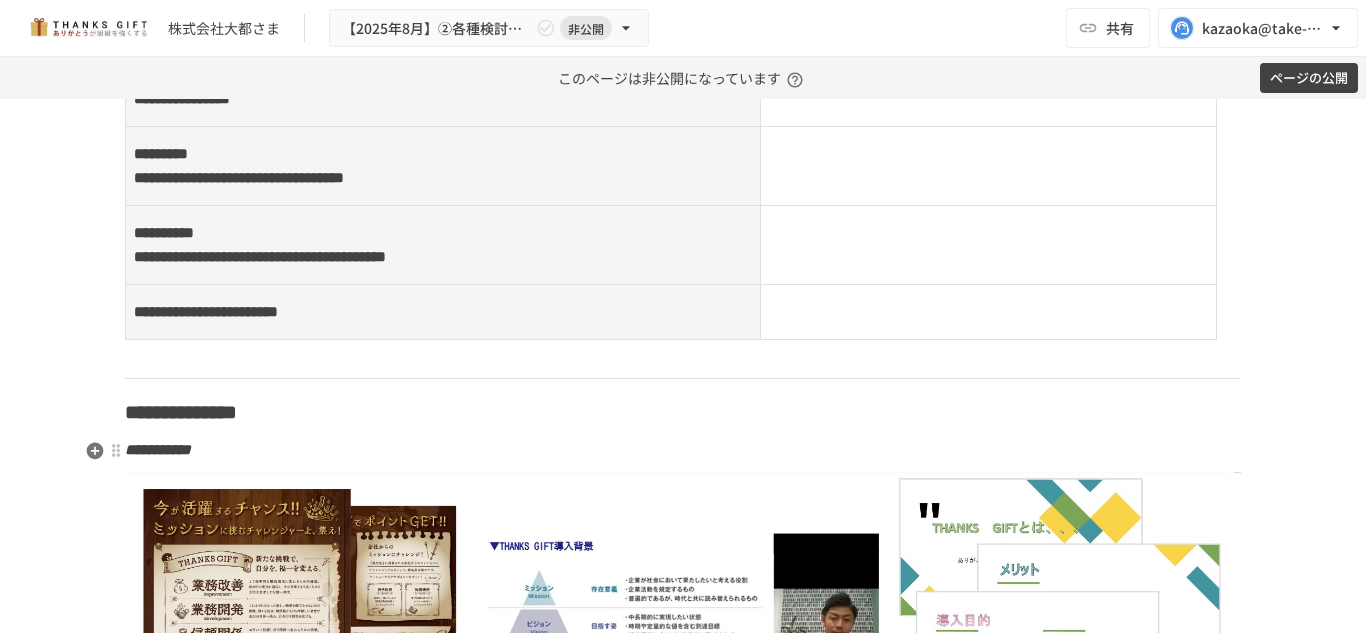 type 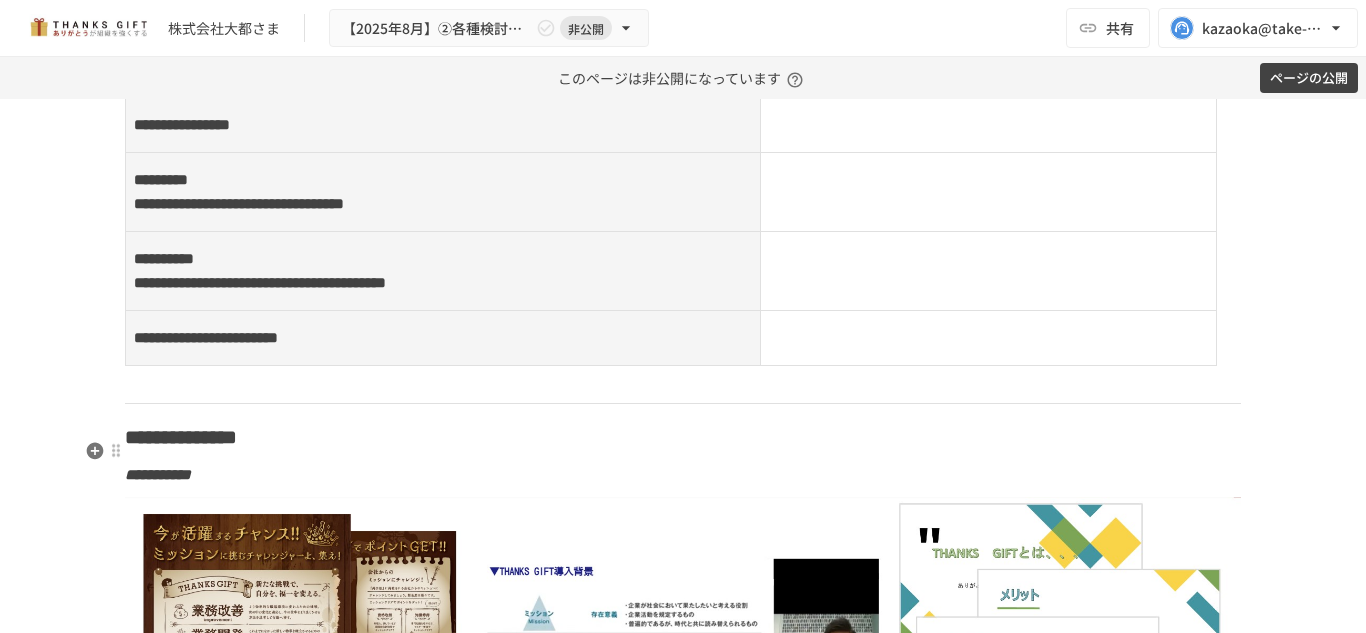 click on "**********" at bounding box center [224, -47] 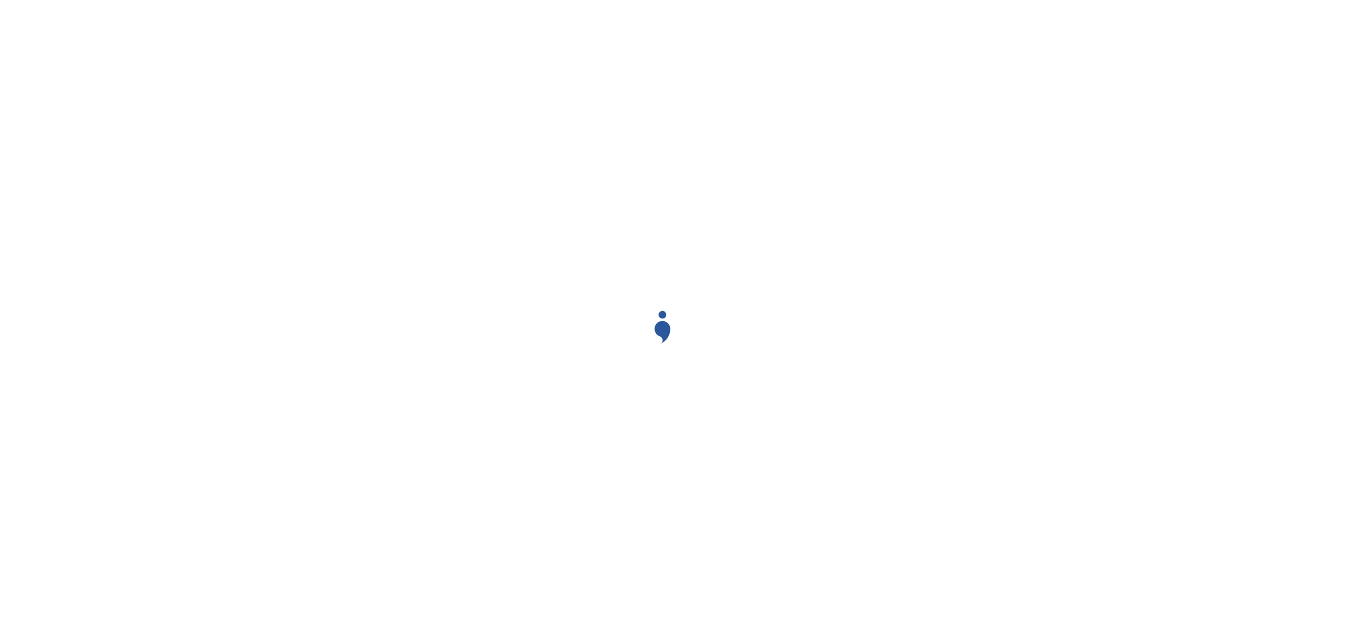 scroll, scrollTop: 0, scrollLeft: 0, axis: both 